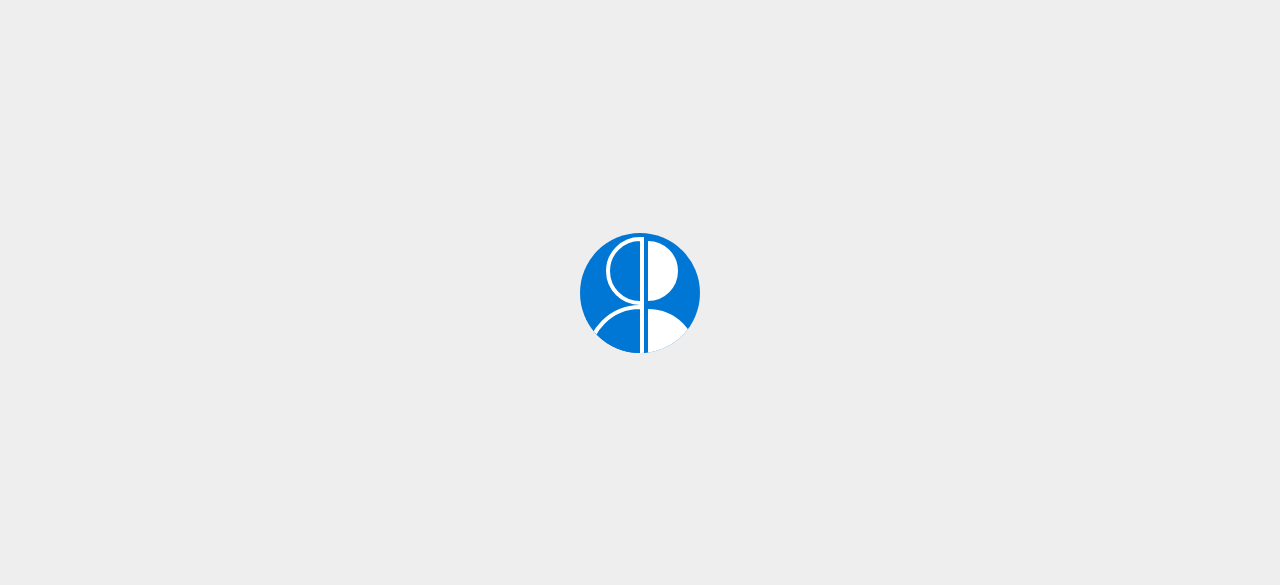 scroll, scrollTop: 0, scrollLeft: 0, axis: both 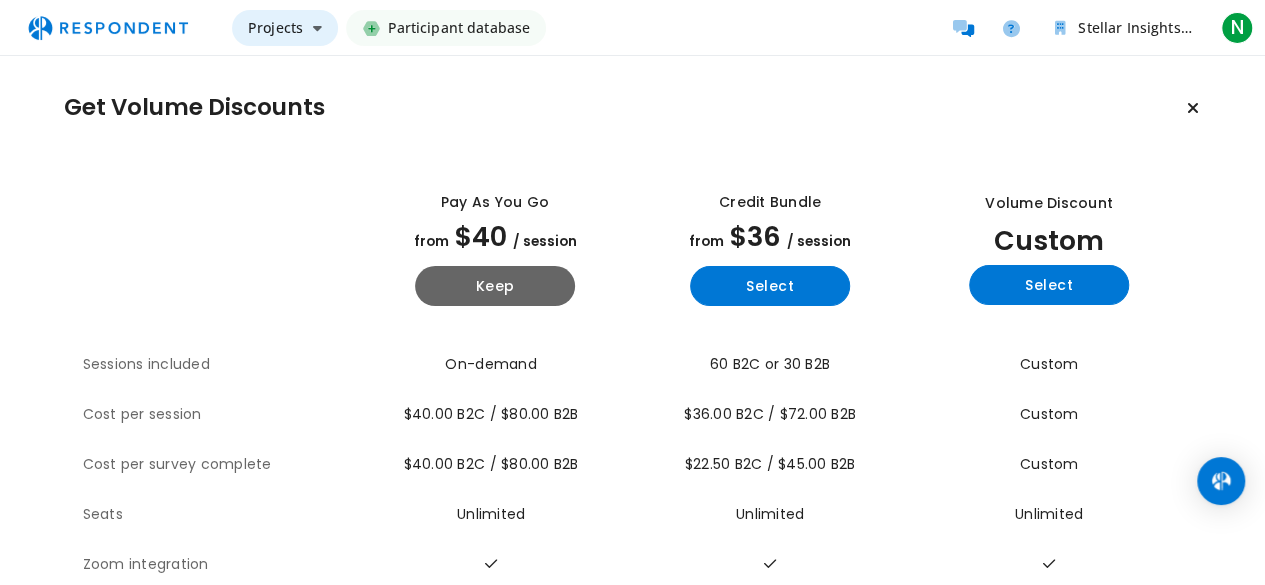 click on "Projects" at bounding box center [285, 28] 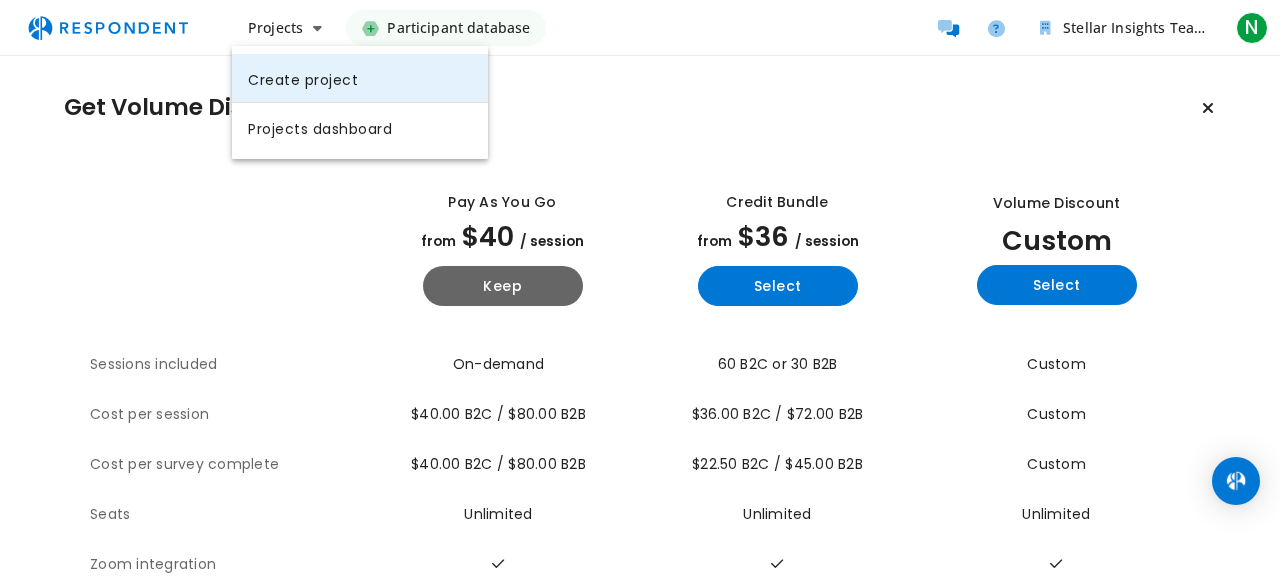 click on "Create project" at bounding box center (360, 78) 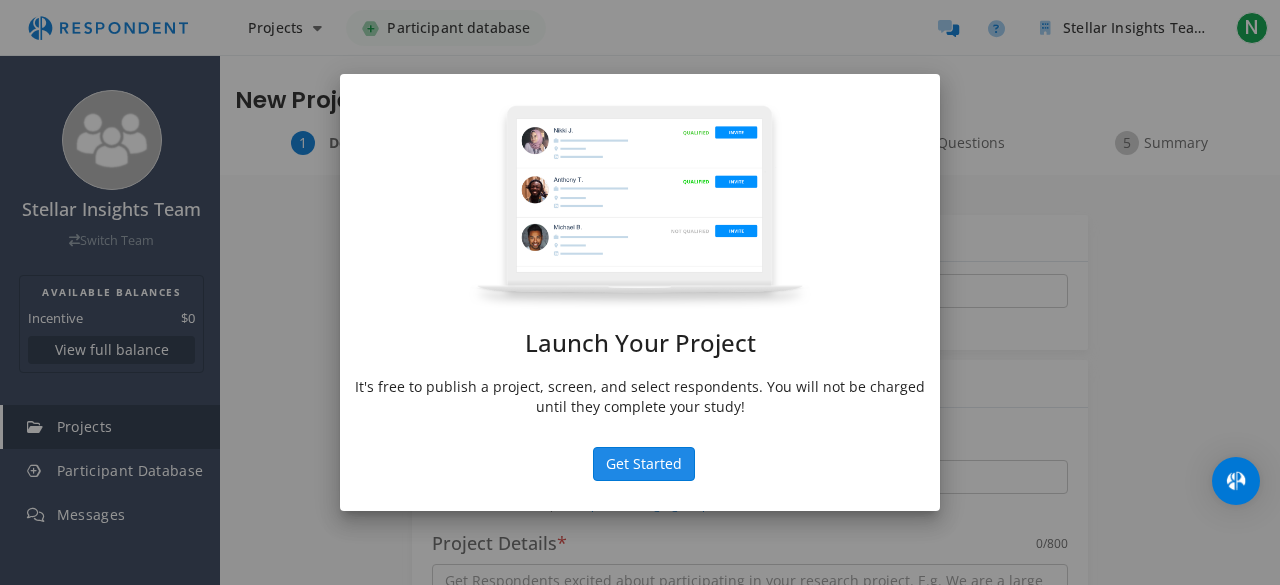 click on "It's free to publish a project, screen, and select respondents. You will not be charged until they complete your study!" at bounding box center (640, 397) 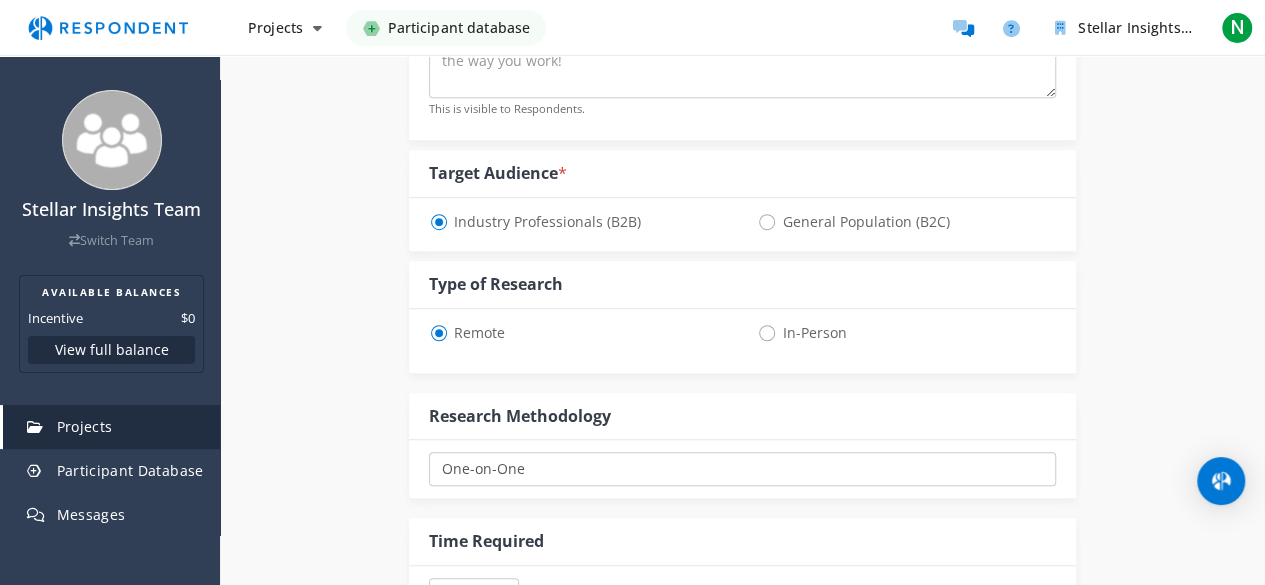 scroll, scrollTop: 600, scrollLeft: 0, axis: vertical 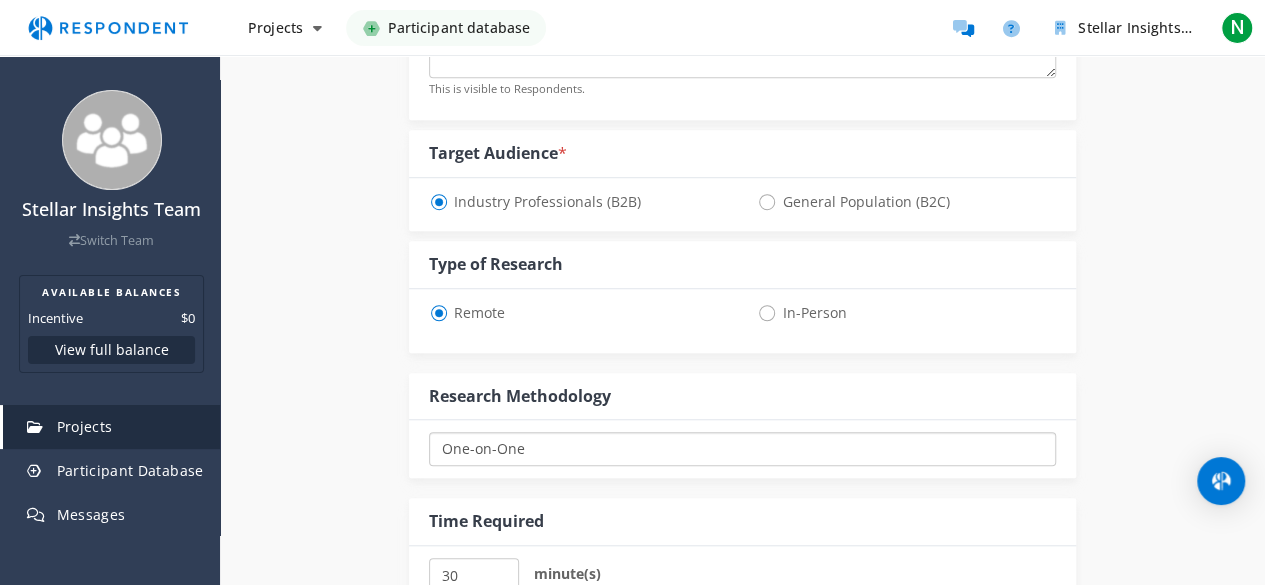 click on "One-on-One Focus Group Unmoderated Study Survey Diary Study" at bounding box center [742, 449] 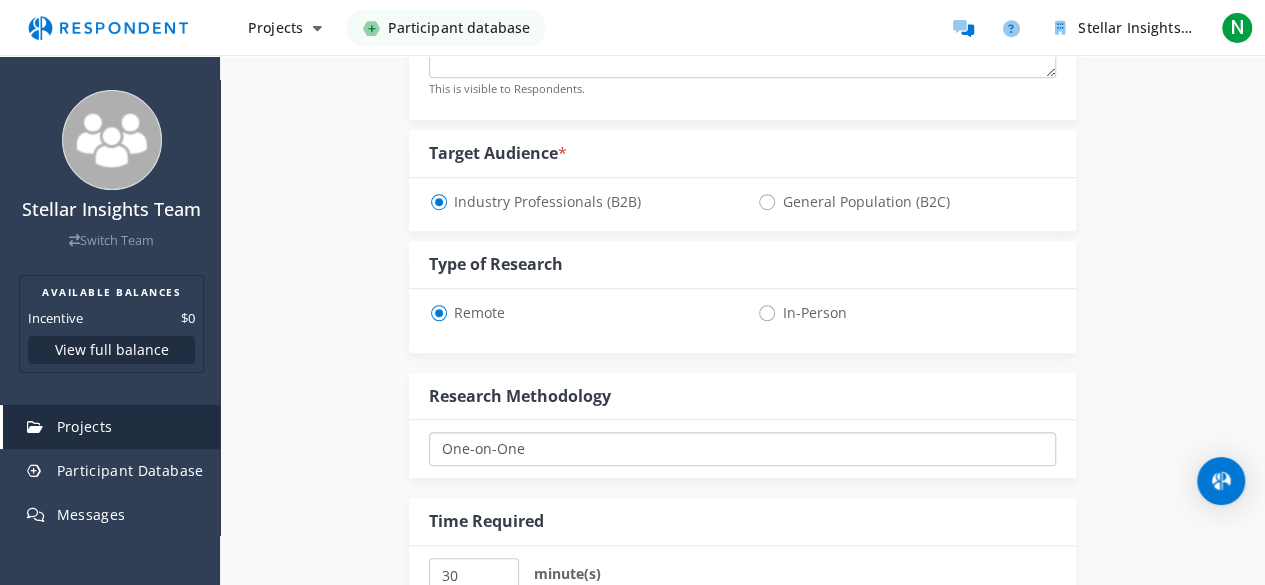select on "number:9" 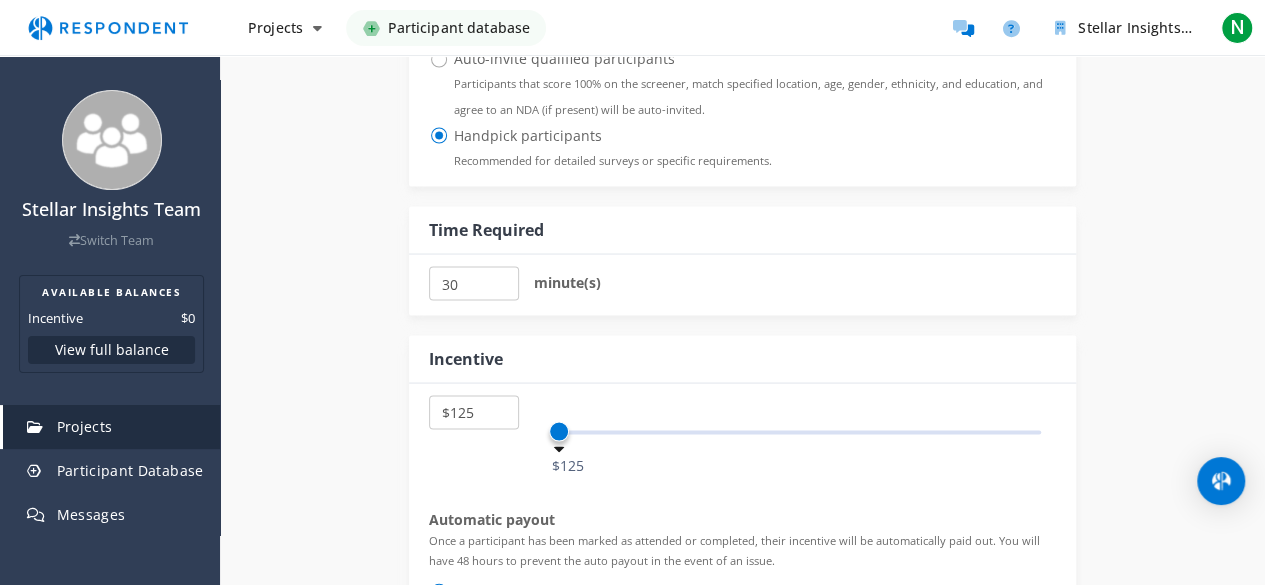 scroll, scrollTop: 2000, scrollLeft: 0, axis: vertical 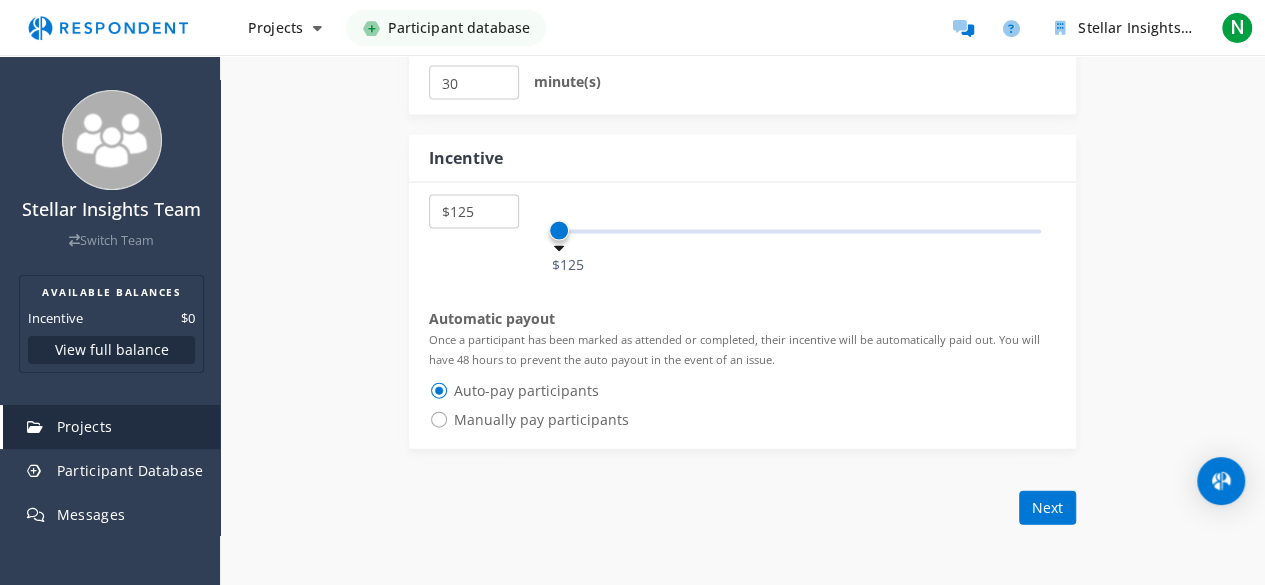 select on "number:5" 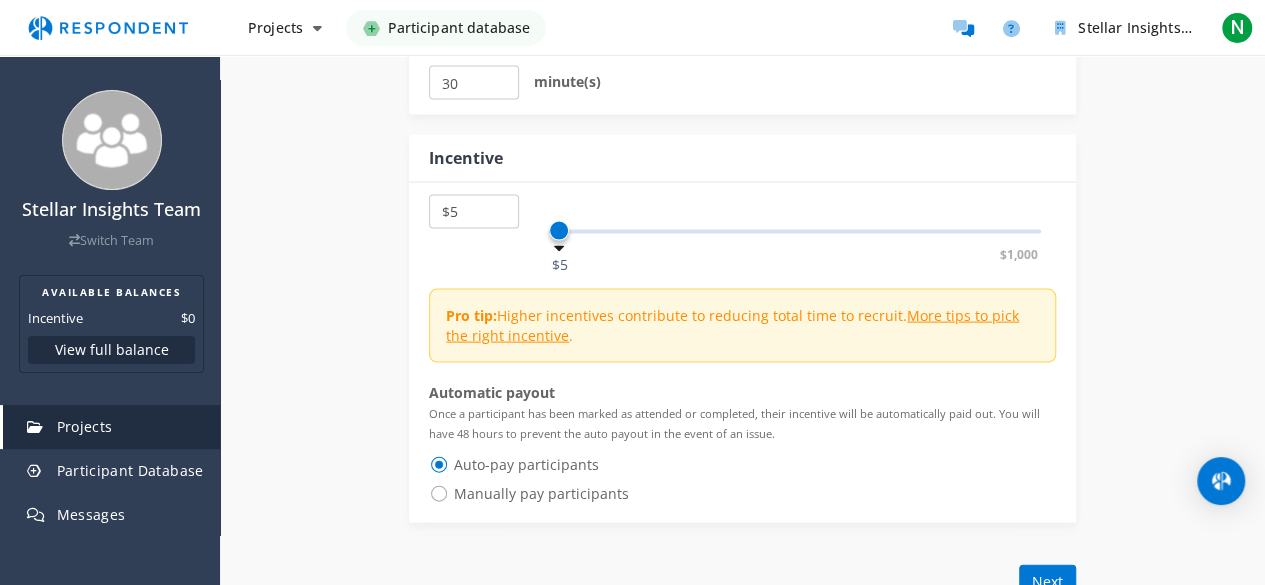 drag, startPoint x: 555, startPoint y: 229, endPoint x: 520, endPoint y: 230, distance: 35.014282 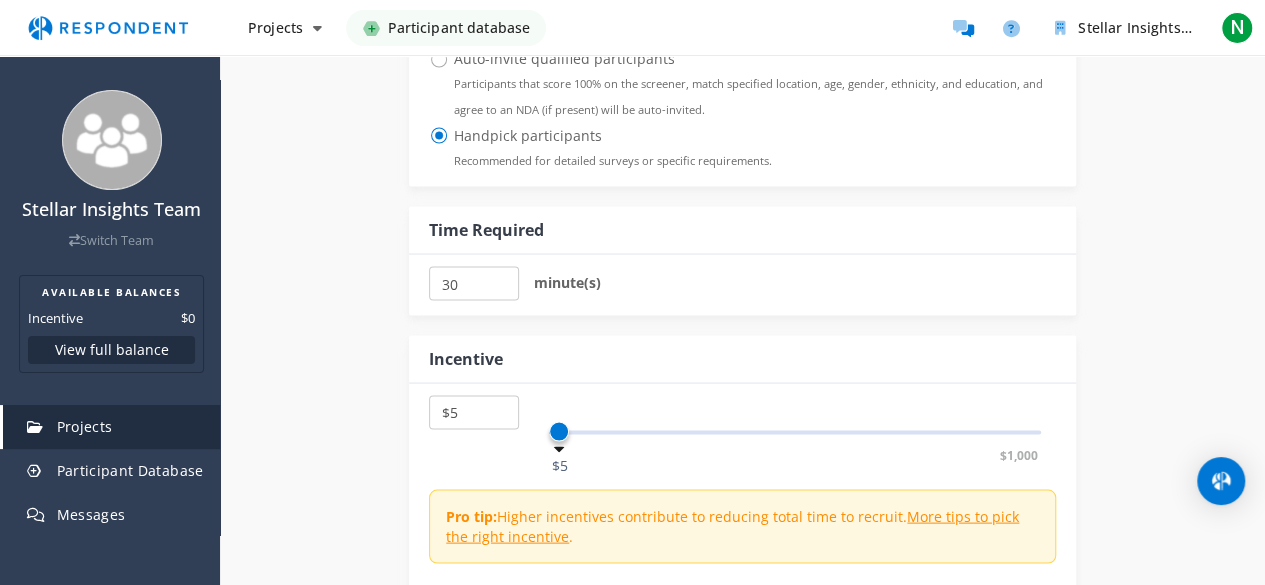 scroll, scrollTop: 1600, scrollLeft: 0, axis: vertical 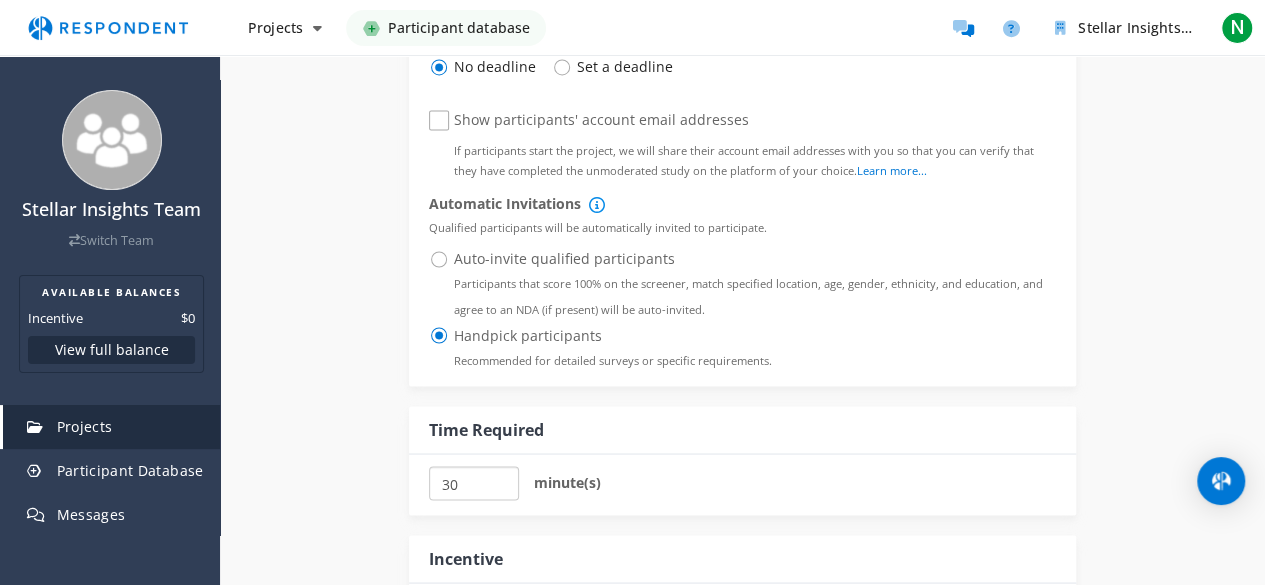 click on "30" at bounding box center (473, 483) 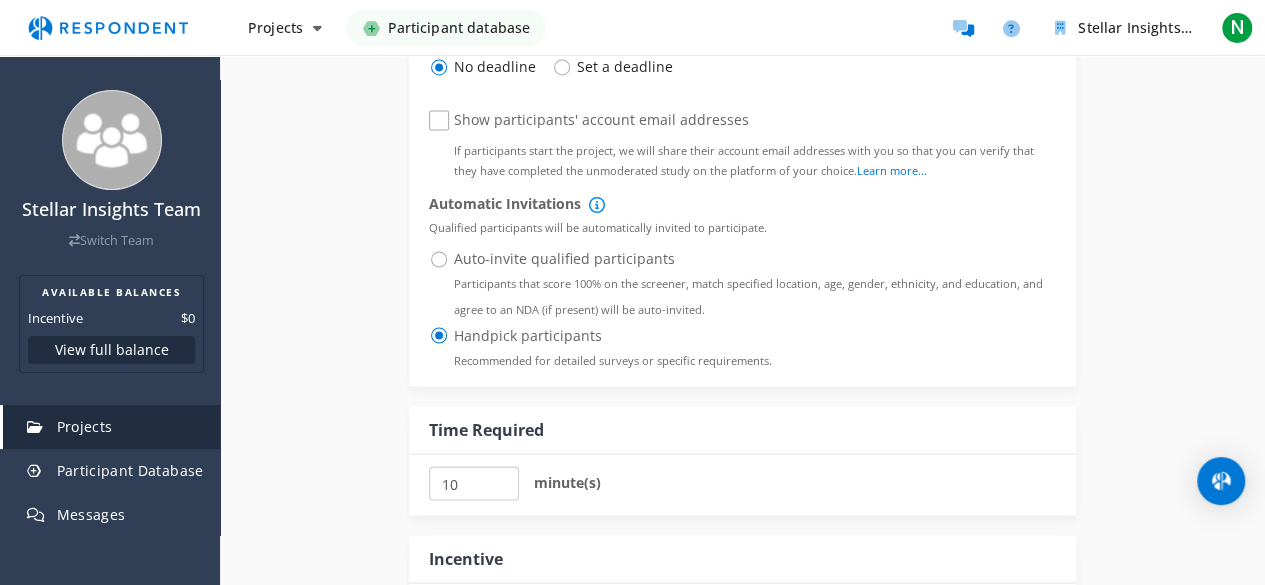 type on "10" 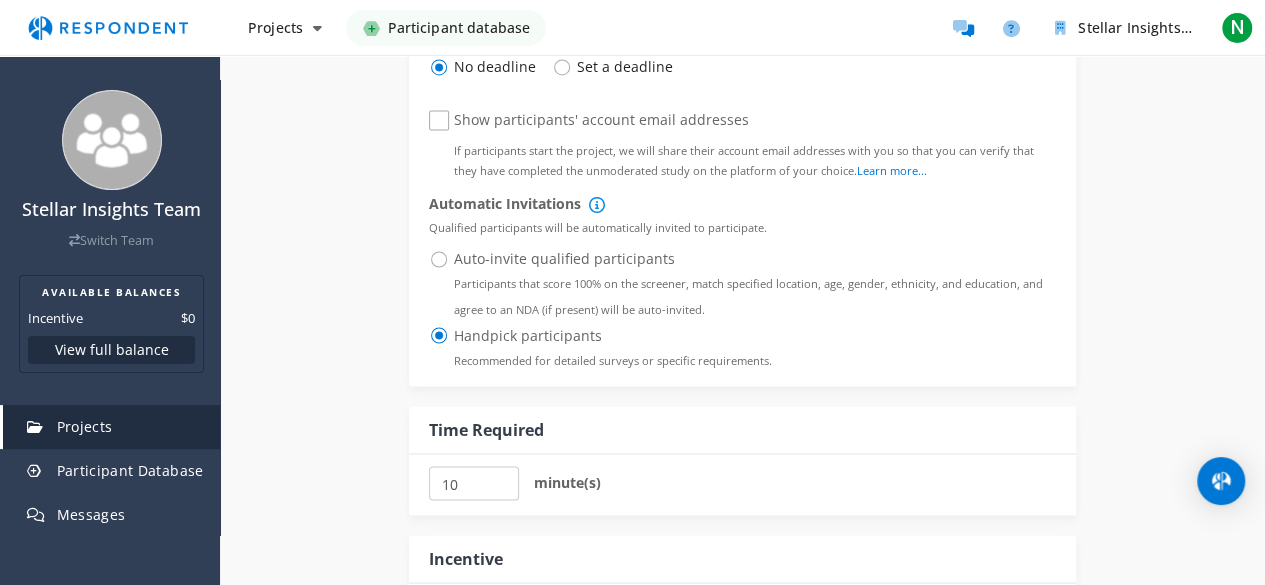 click on "10       minute(s)" at bounding box center [742, 484] 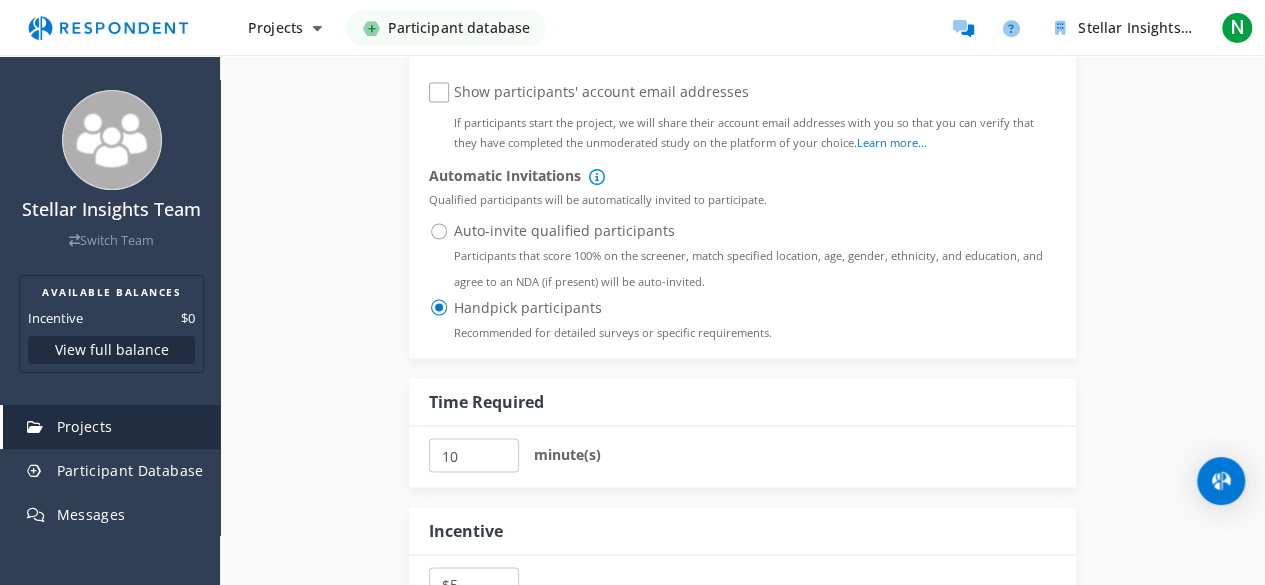 scroll, scrollTop: 1600, scrollLeft: 0, axis: vertical 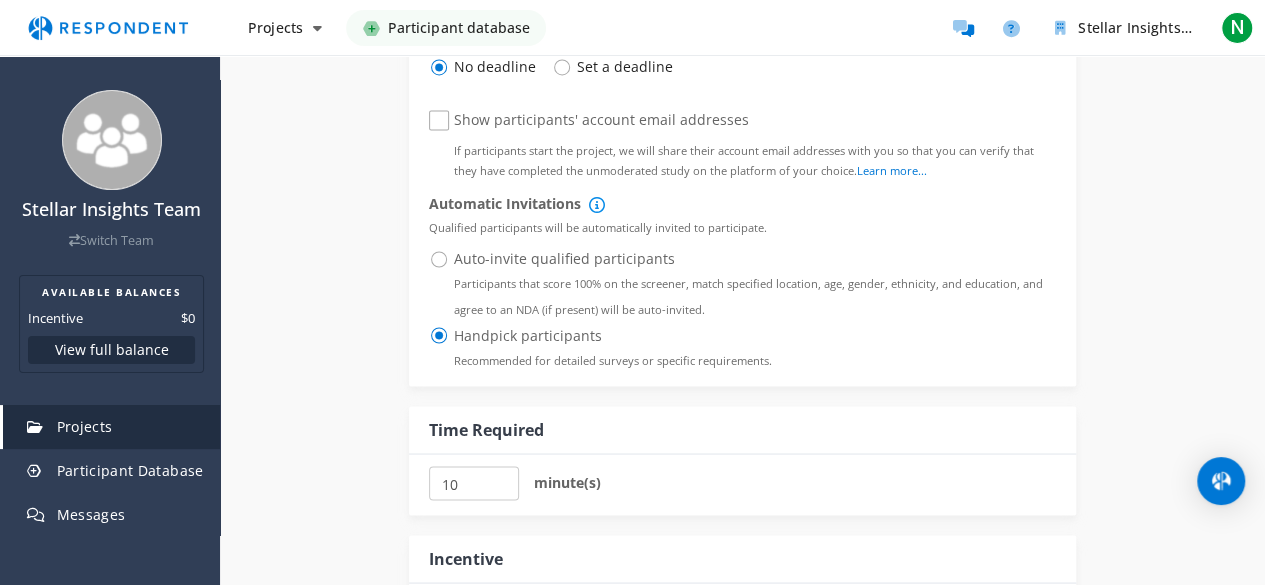 click on "Auto-invite qualified participants     Participants that score 100% on the screener, match specified location, age, gender, ethnicity, and education, and agree to an NDA (if present) will be auto-invited." at bounding box center [742, 259] 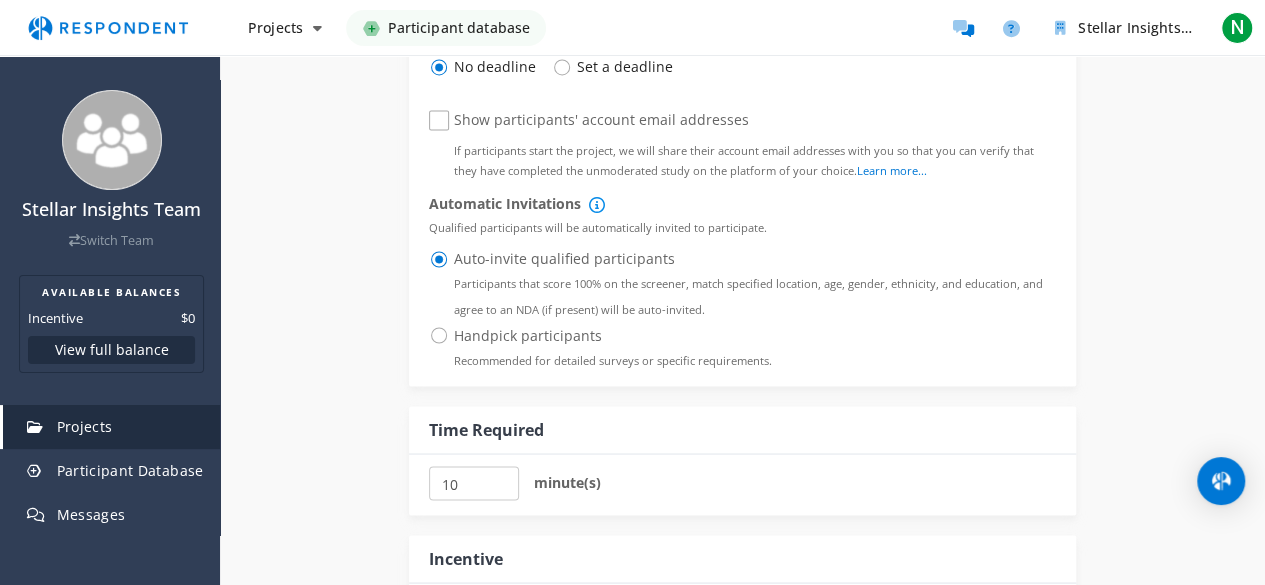 click on "Handpick participants     Recommended for detailed surveys or specific requirements." at bounding box center (600, 335) 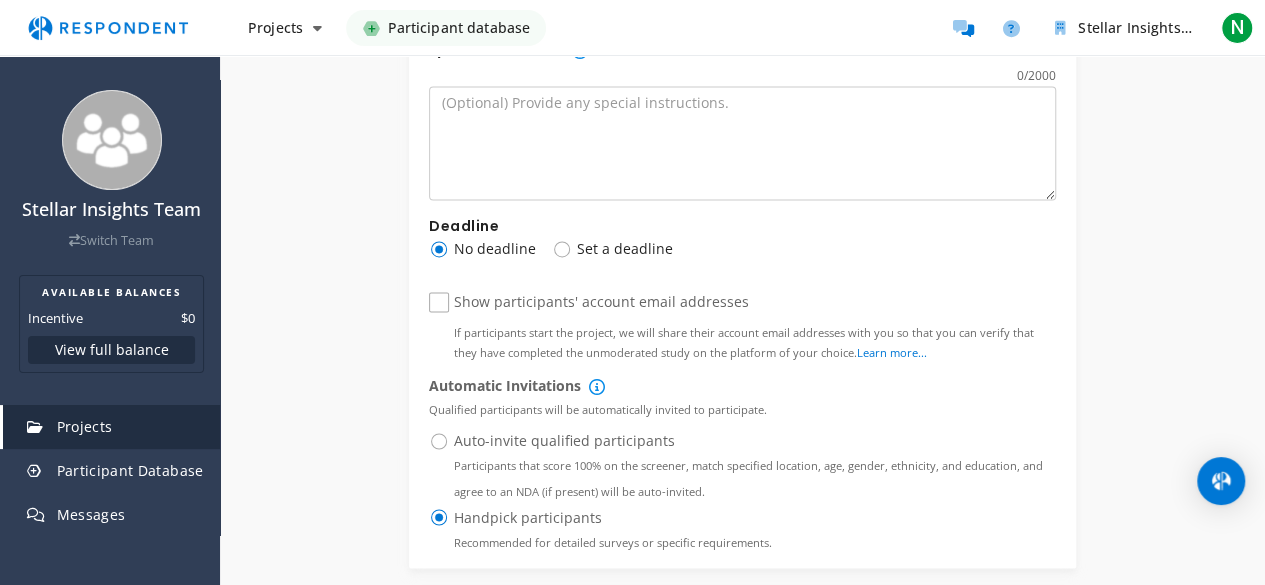 scroll, scrollTop: 1400, scrollLeft: 0, axis: vertical 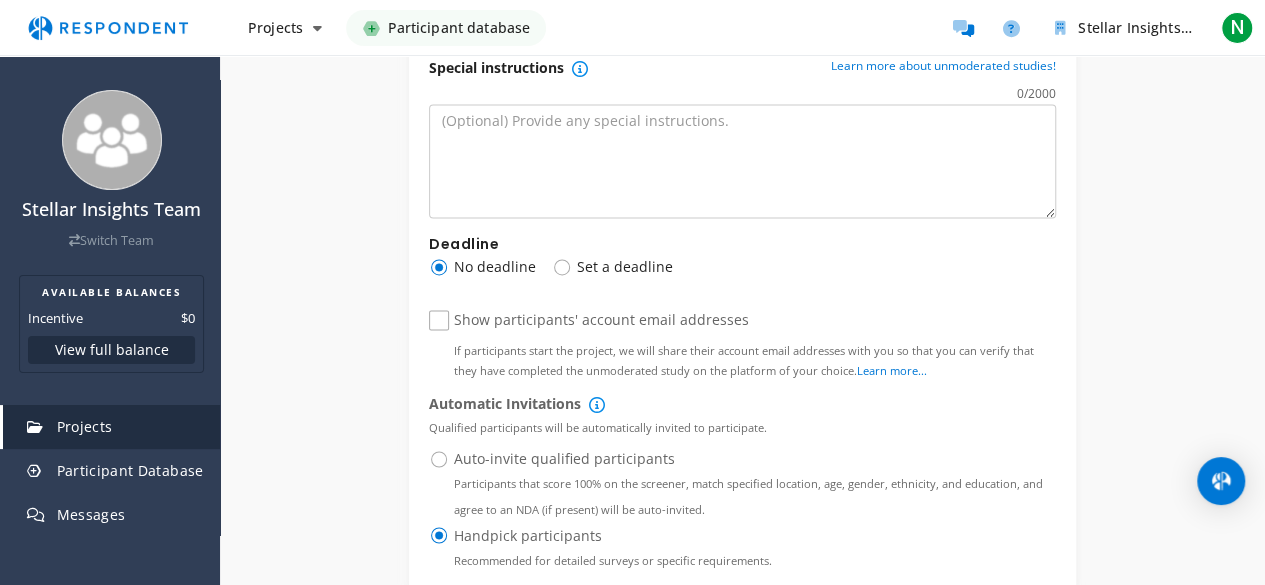 click on "Set a deadline" at bounding box center [612, 267] 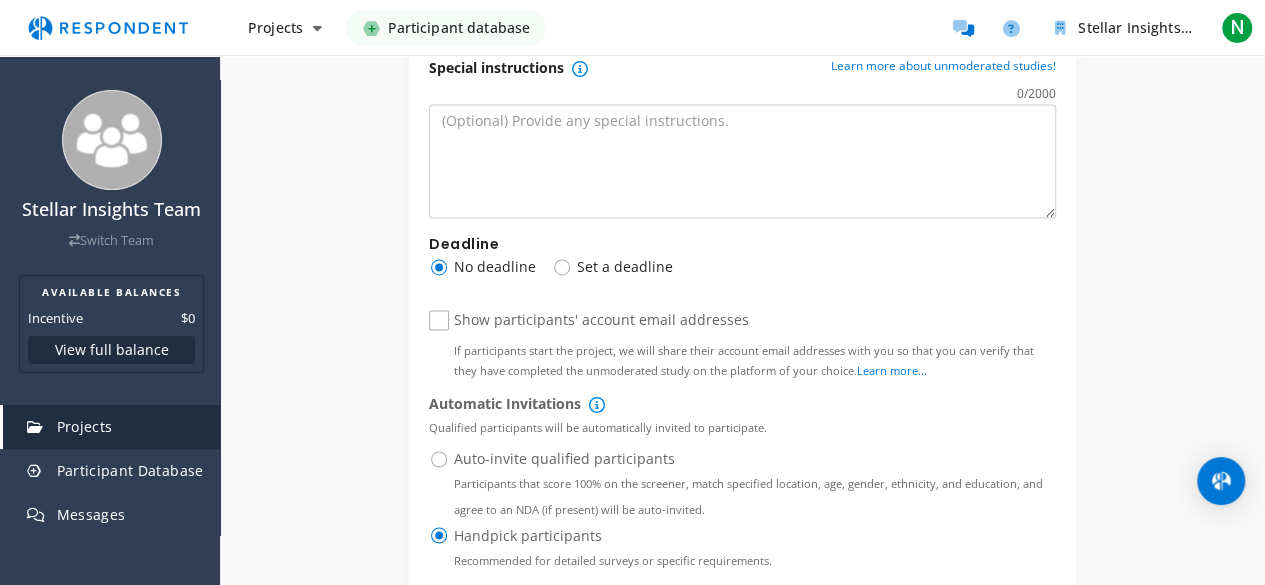 radio on "true" 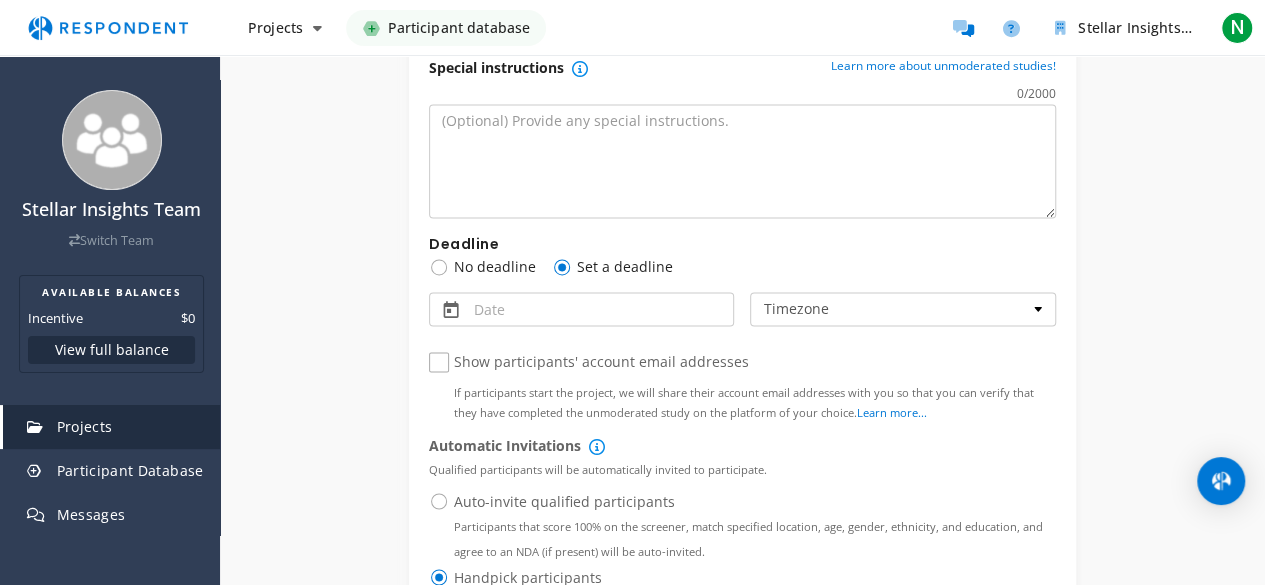 click on "No deadline" at bounding box center [482, 267] 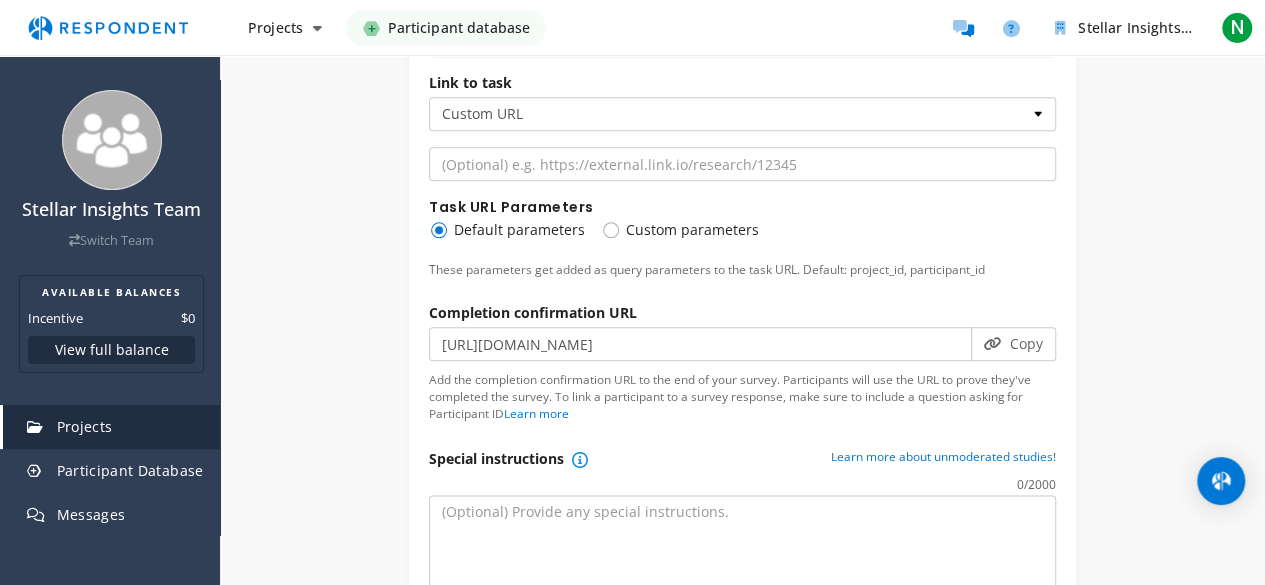 scroll, scrollTop: 800, scrollLeft: 0, axis: vertical 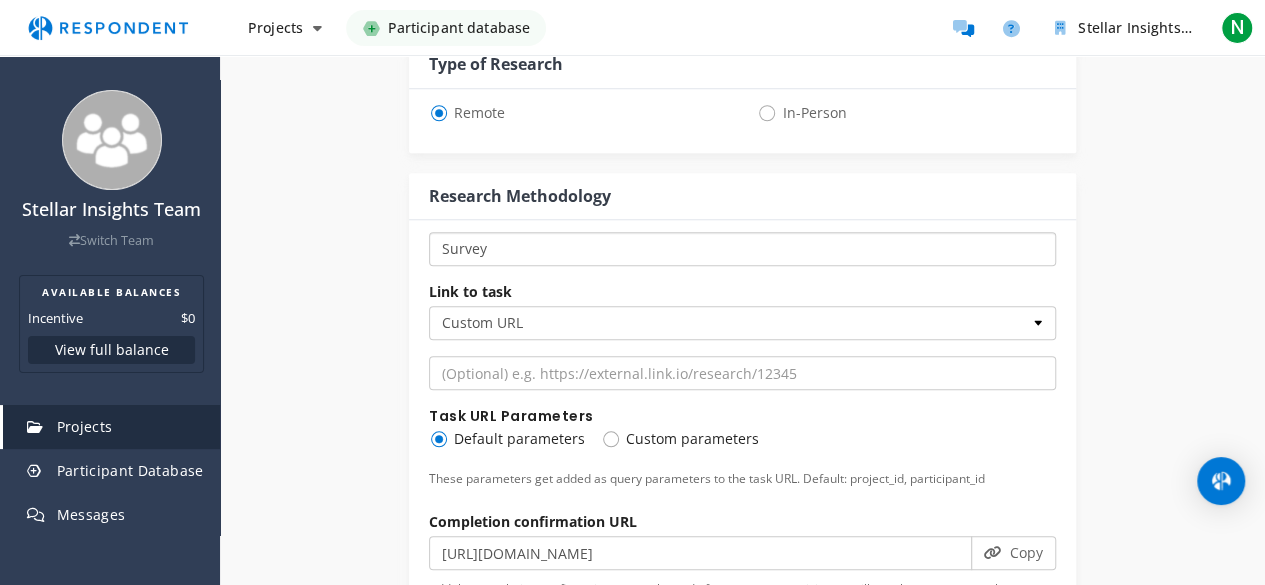 click on "One-on-One Focus Group Unmoderated Study Survey Diary Study" at bounding box center (742, 249) 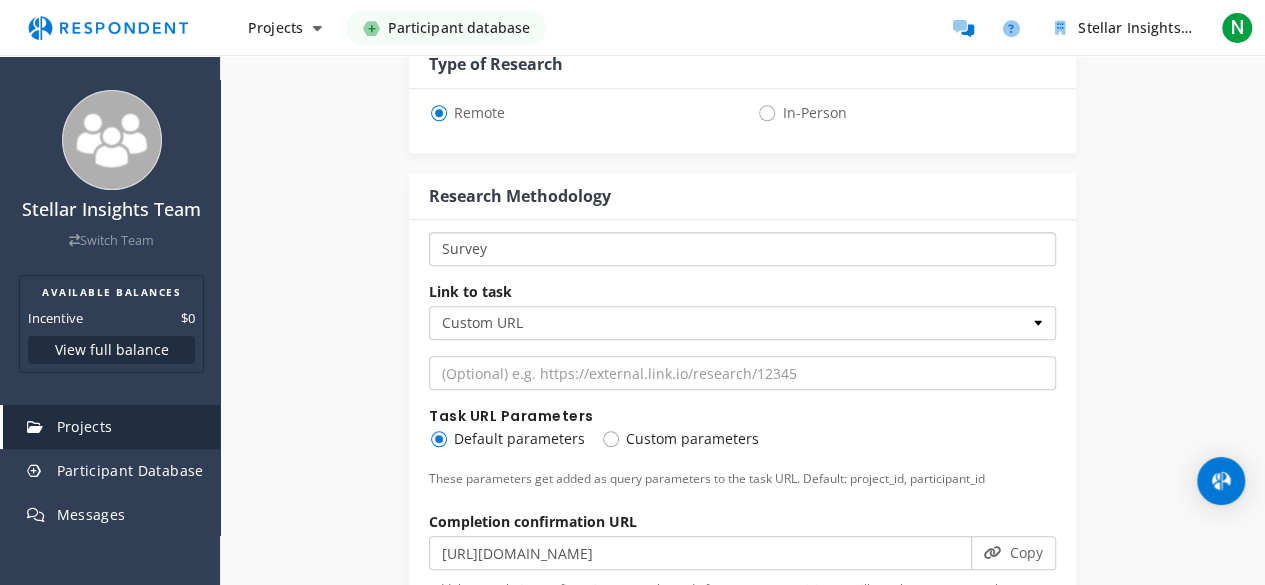 click on "One-on-One Focus Group Unmoderated Study Survey Diary Study" at bounding box center [742, 249] 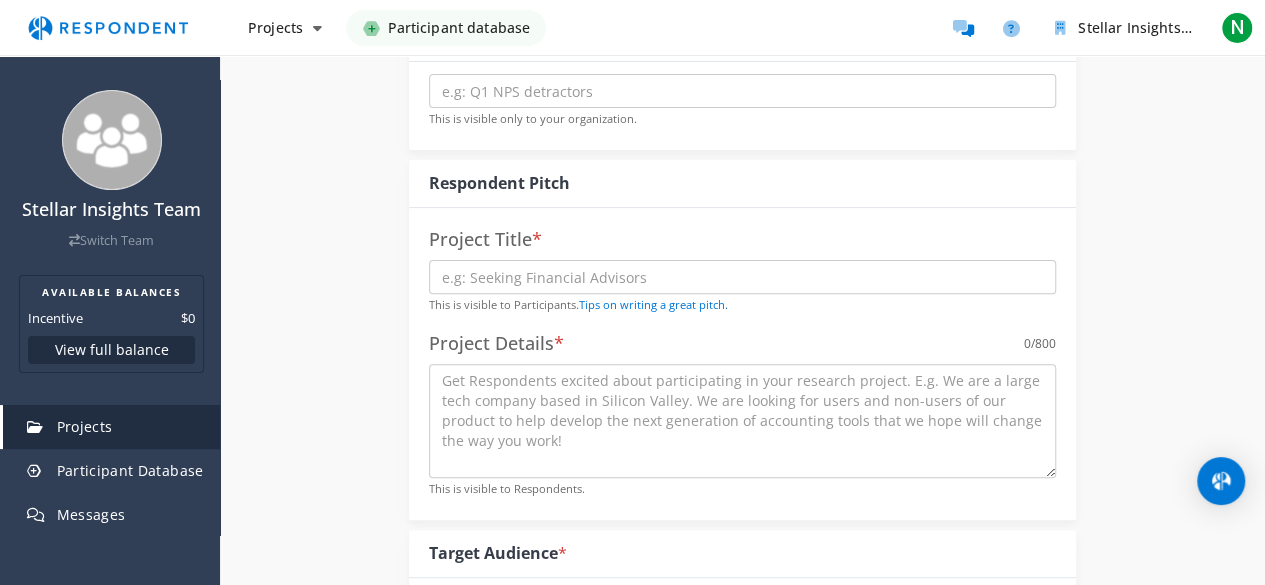 scroll, scrollTop: 0, scrollLeft: 0, axis: both 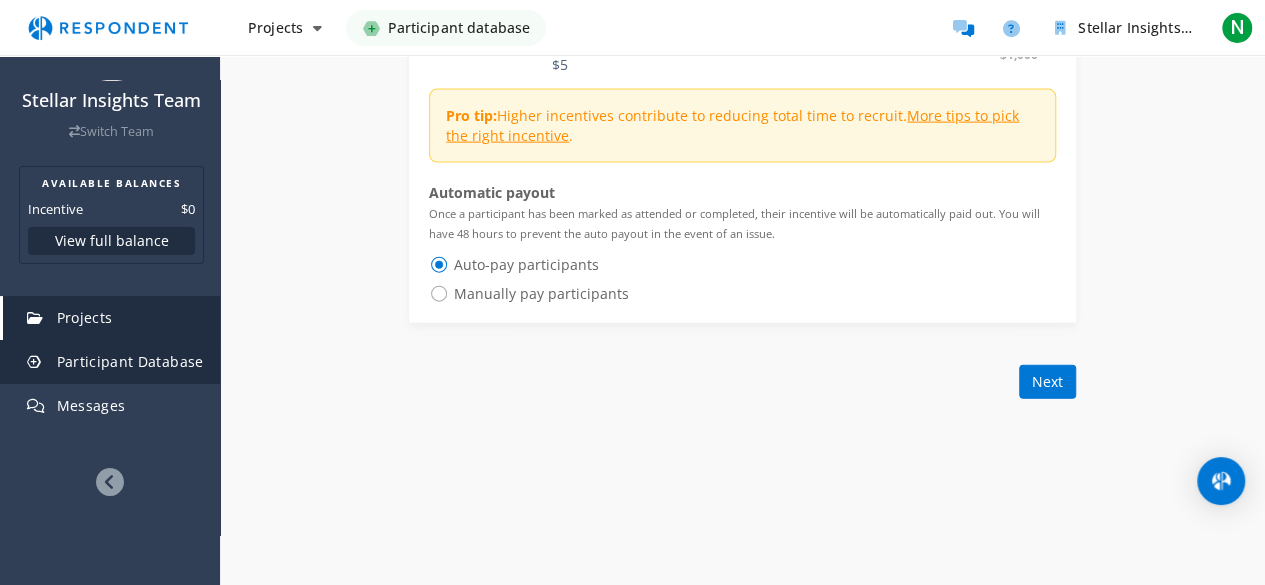 click on "Participant Database" at bounding box center [130, 361] 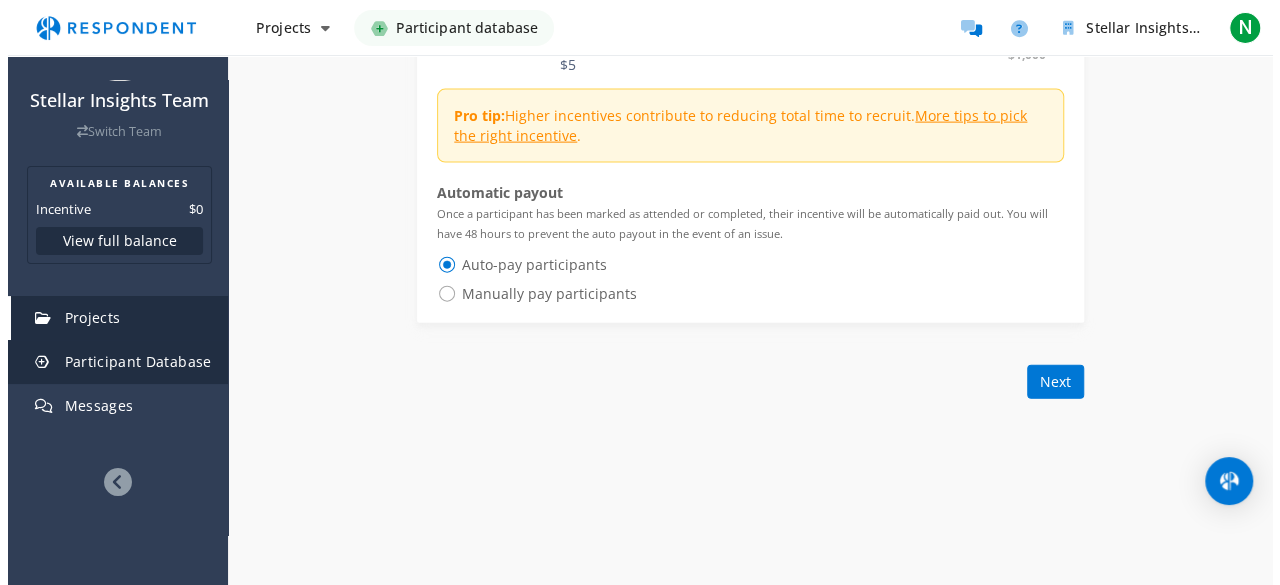scroll, scrollTop: 0, scrollLeft: 0, axis: both 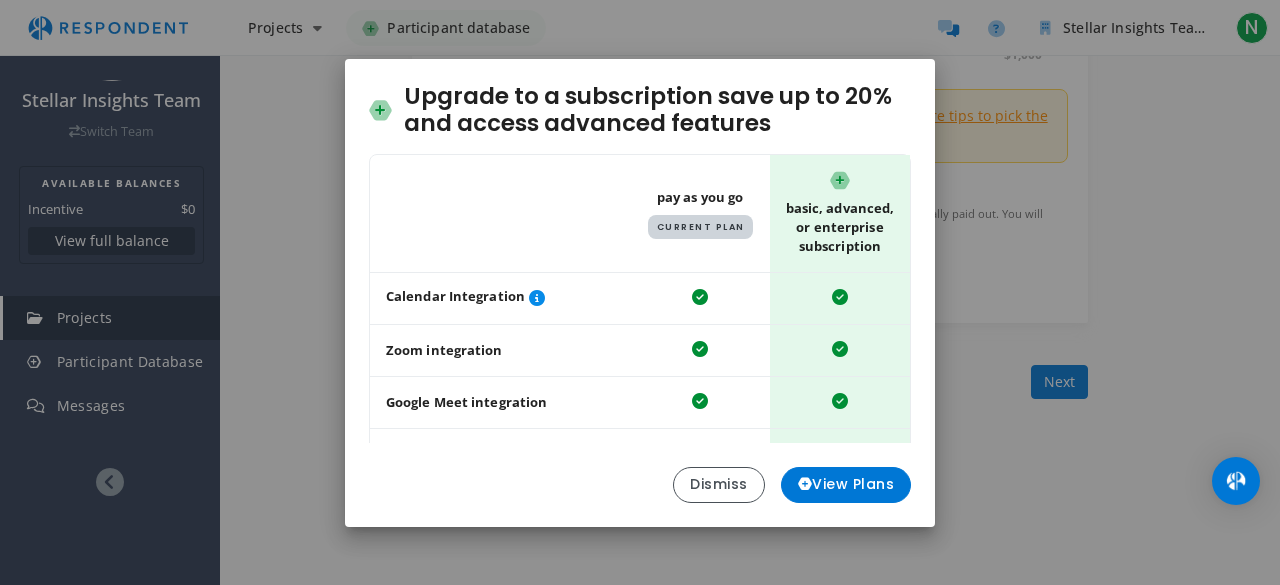 click on "Basic, Advanced, or Enterprise Subscription" at bounding box center [840, 213] 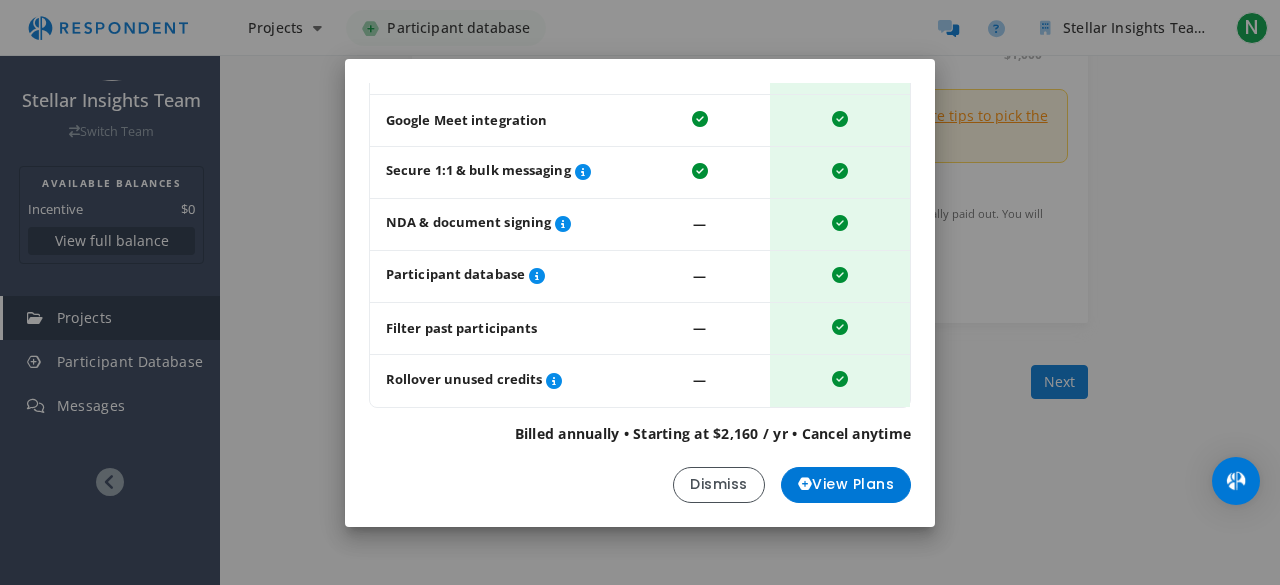 scroll, scrollTop: 0, scrollLeft: 0, axis: both 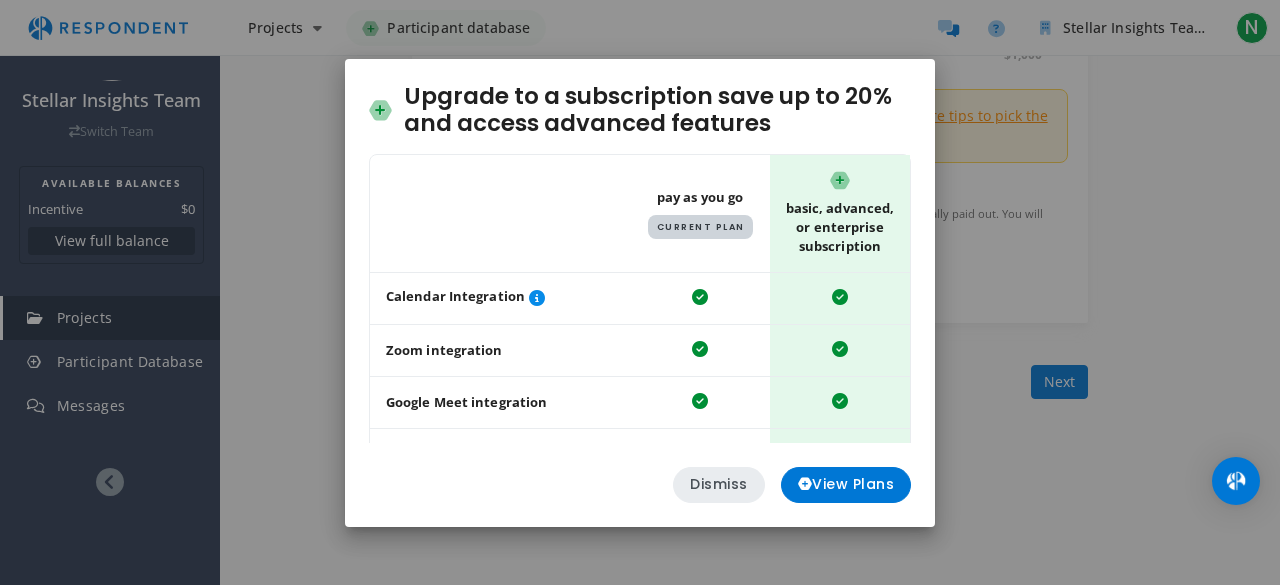 click on "Dismiss" 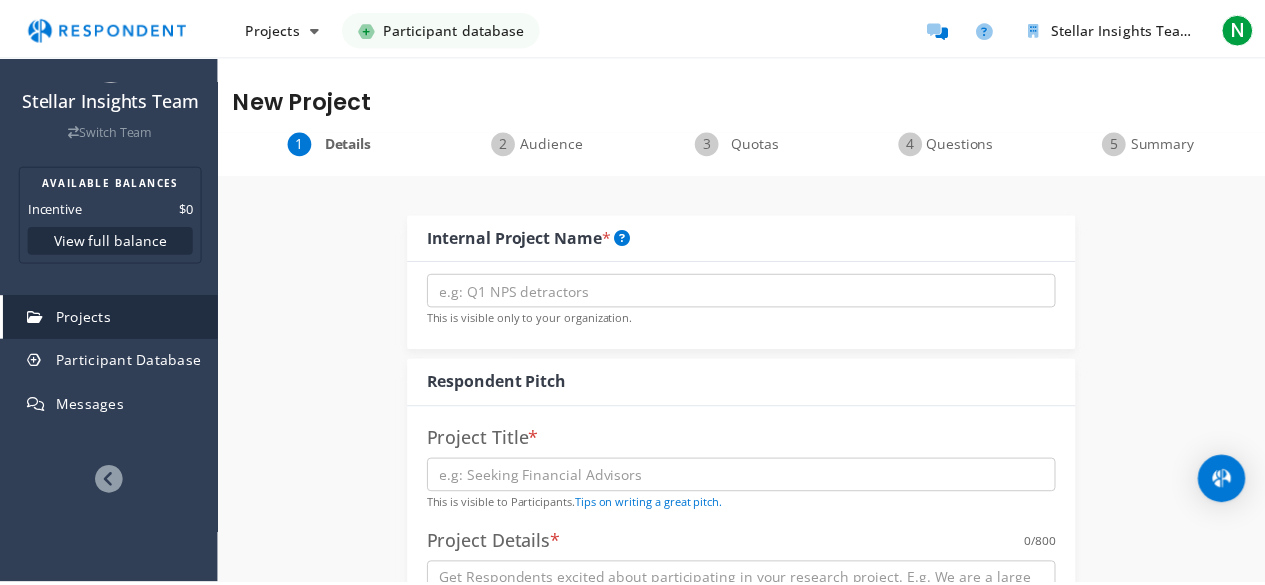 scroll, scrollTop: 2200, scrollLeft: 0, axis: vertical 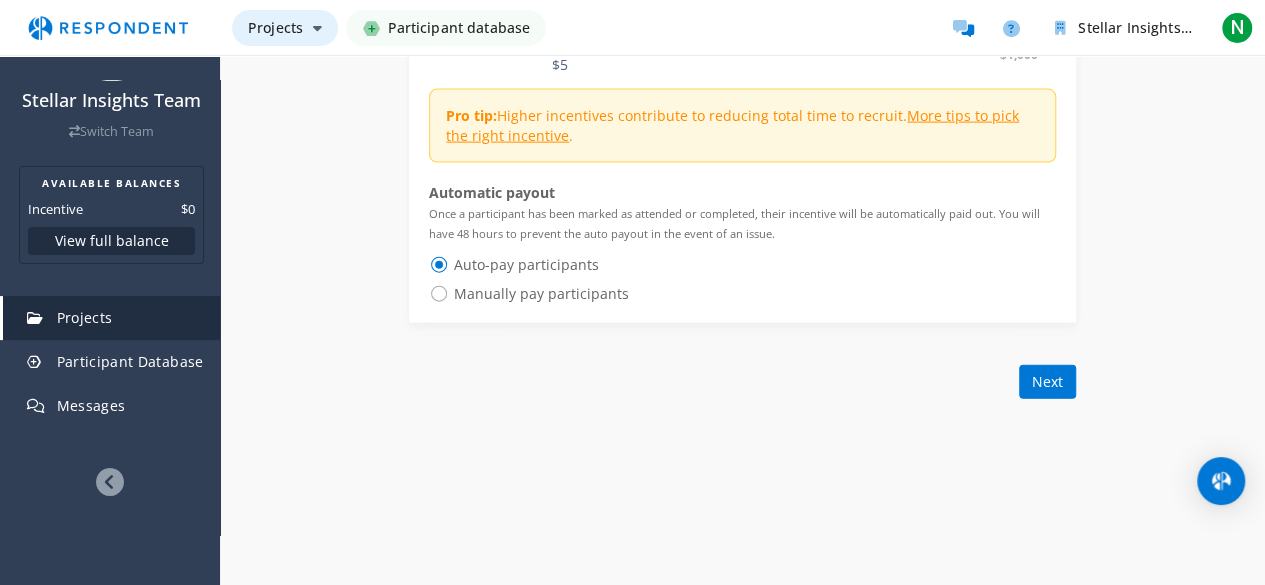 click on "Projects" at bounding box center [275, 27] 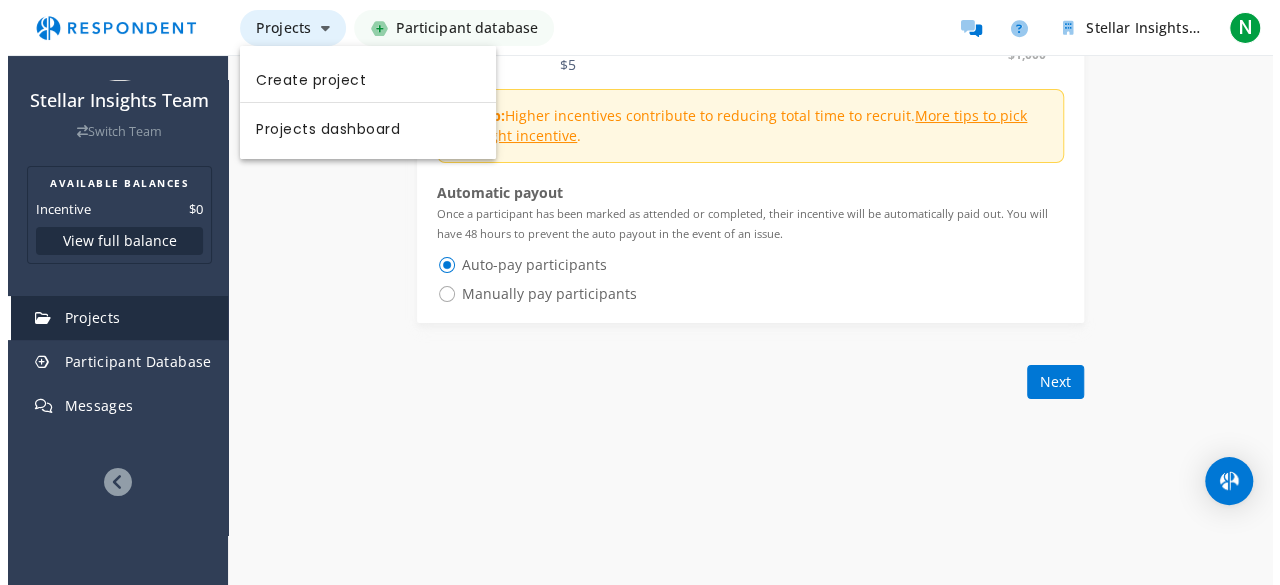 scroll, scrollTop: 0, scrollLeft: 0, axis: both 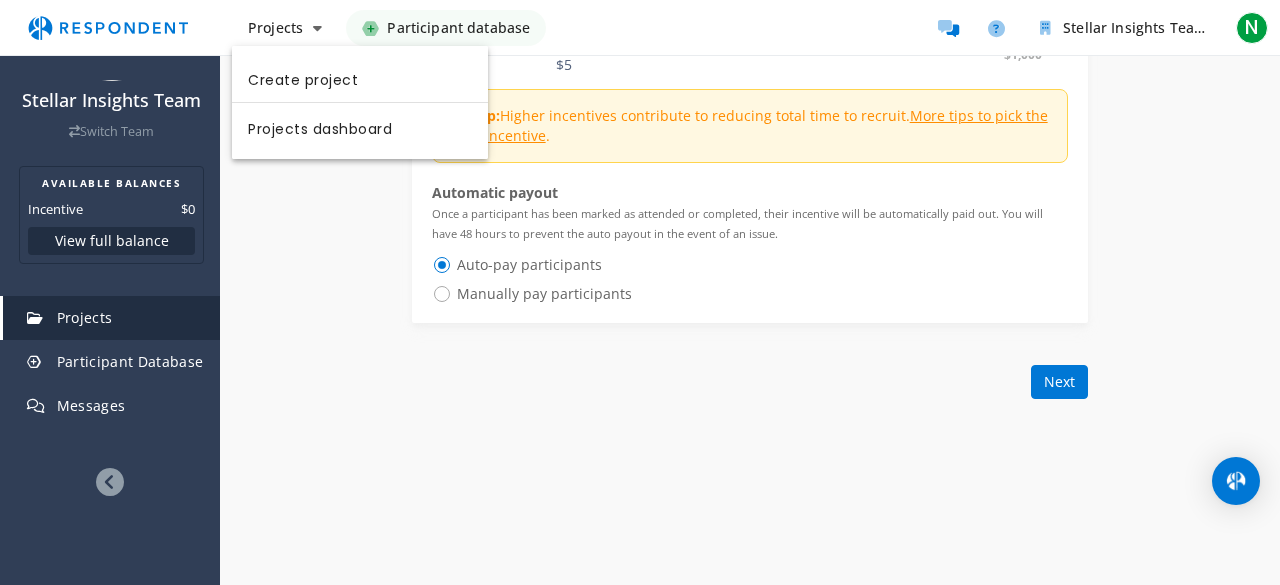 drag, startPoint x: 566, startPoint y: 483, endPoint x: 557, endPoint y: 470, distance: 15.811388 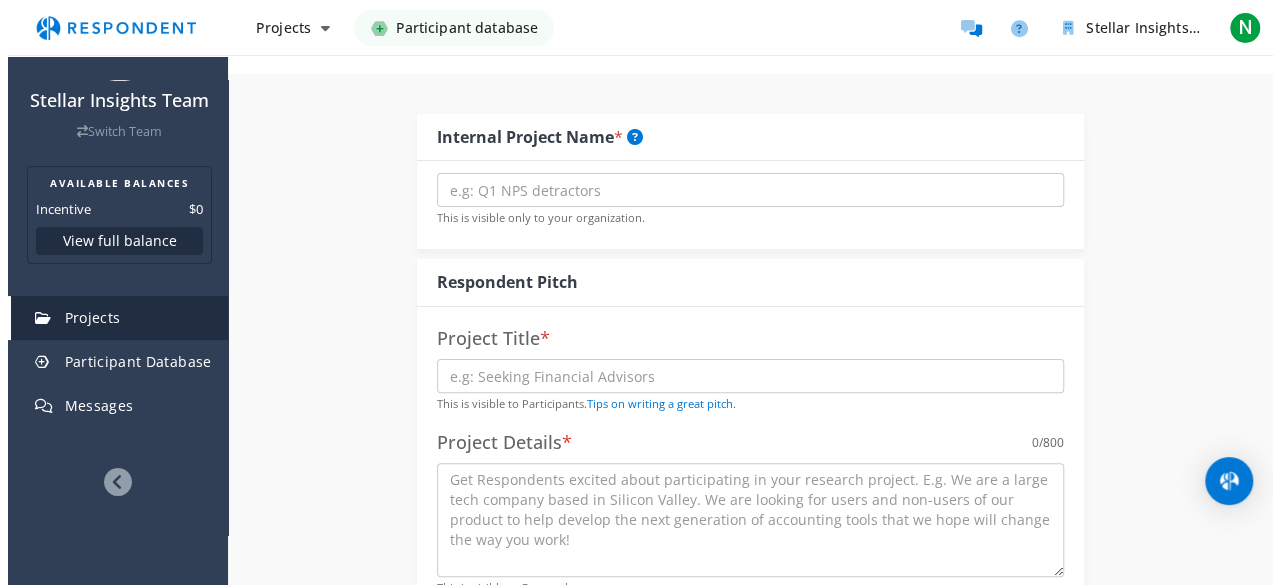 scroll, scrollTop: 0, scrollLeft: 0, axis: both 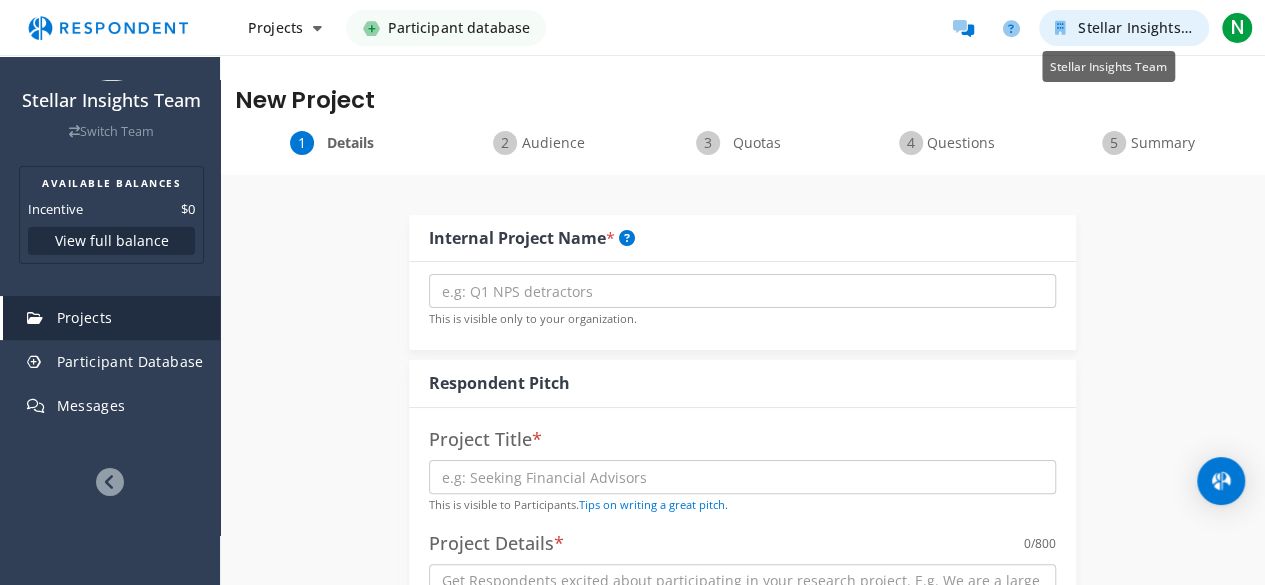 click on "Stellar Insights Team" at bounding box center (1124, 28) 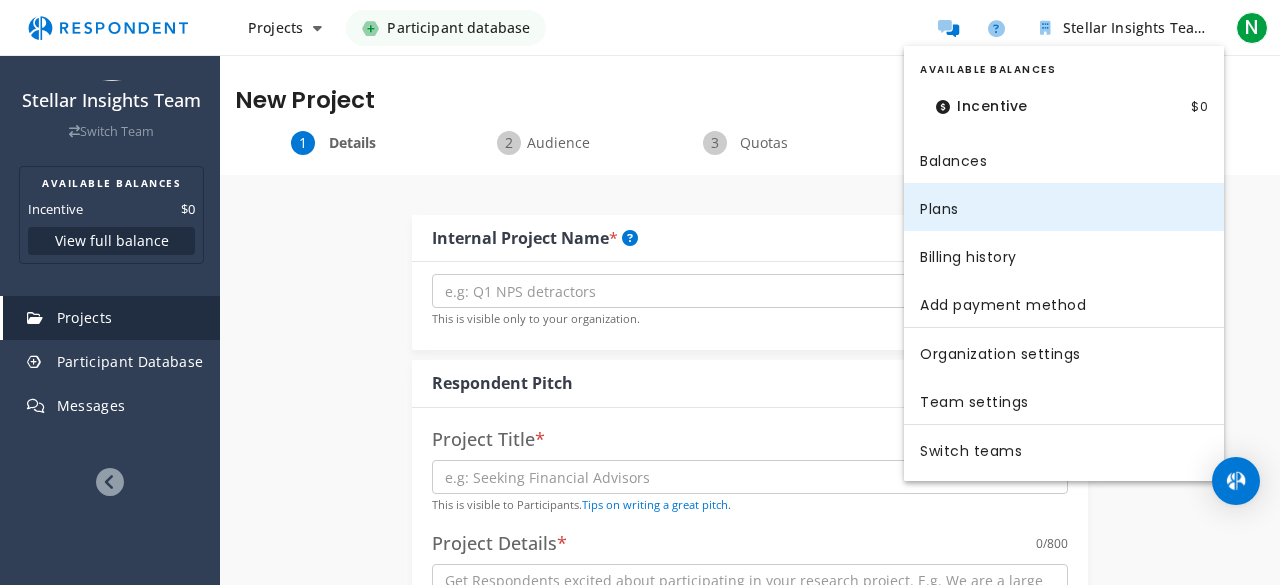 click on "Plans" 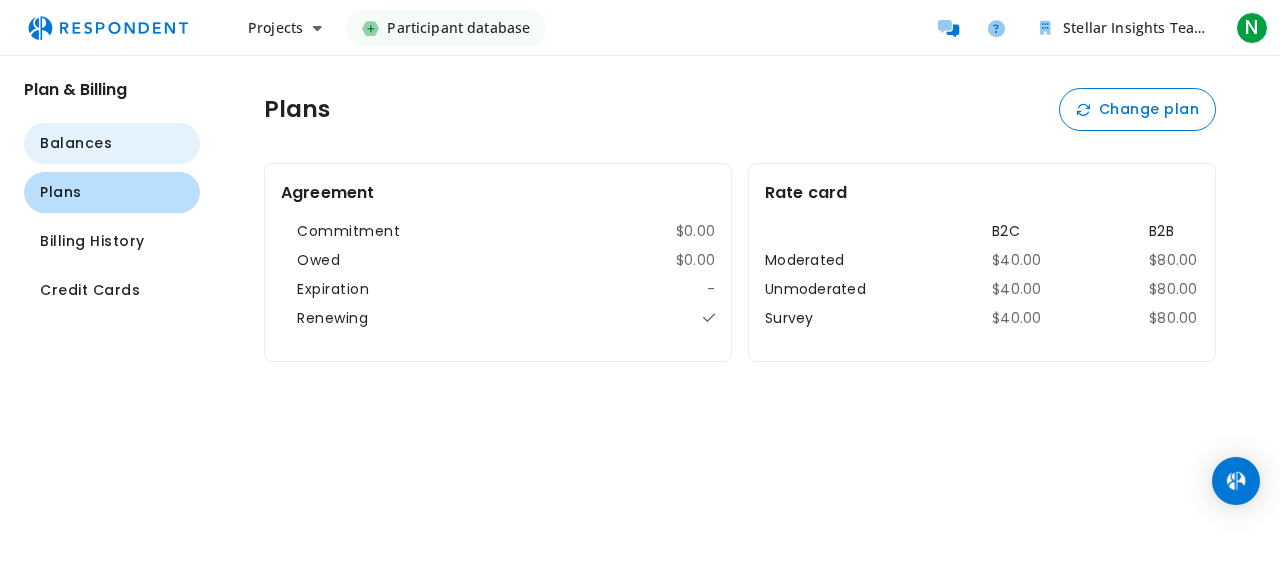 click on "Balances" at bounding box center [76, 143] 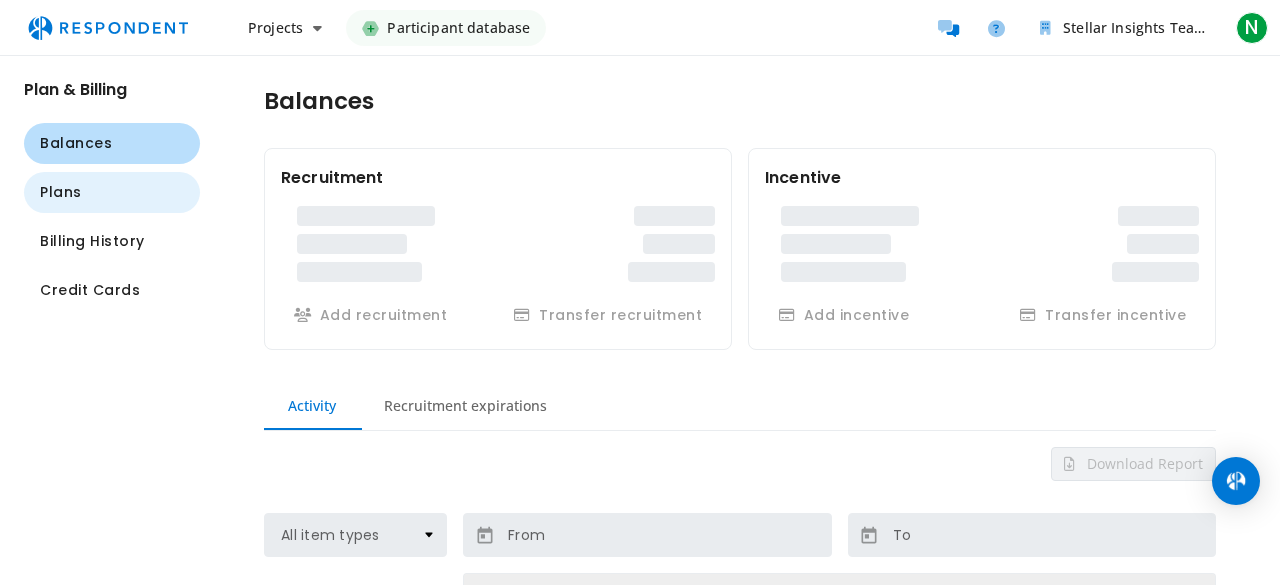 click on "Plans" at bounding box center (112, 192) 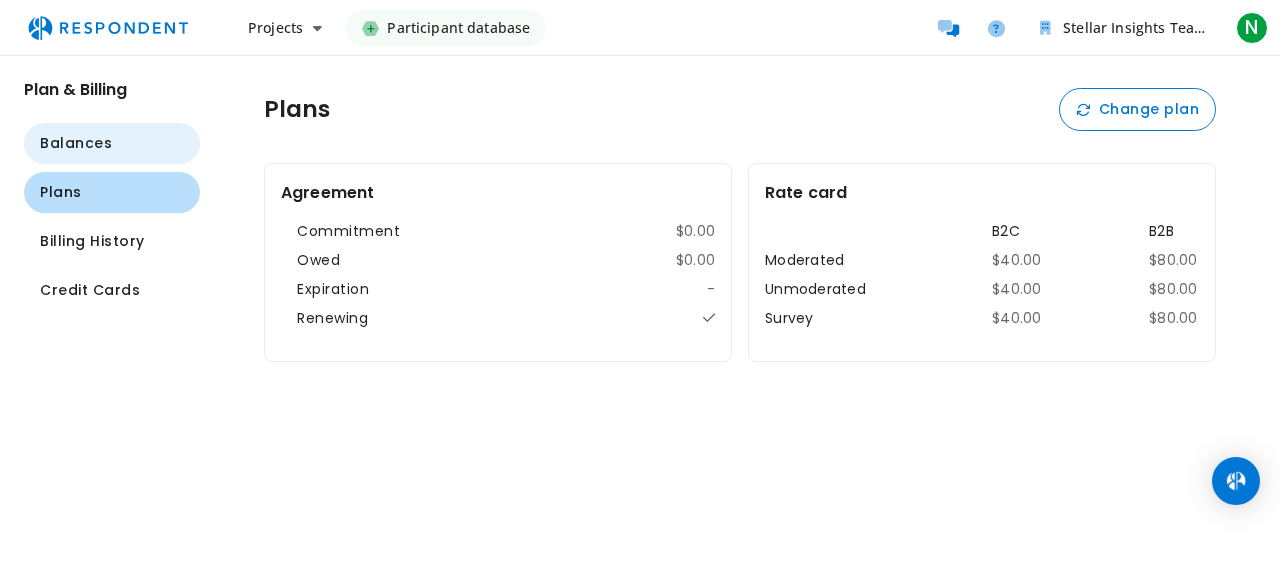 click on "Balances" at bounding box center (112, 143) 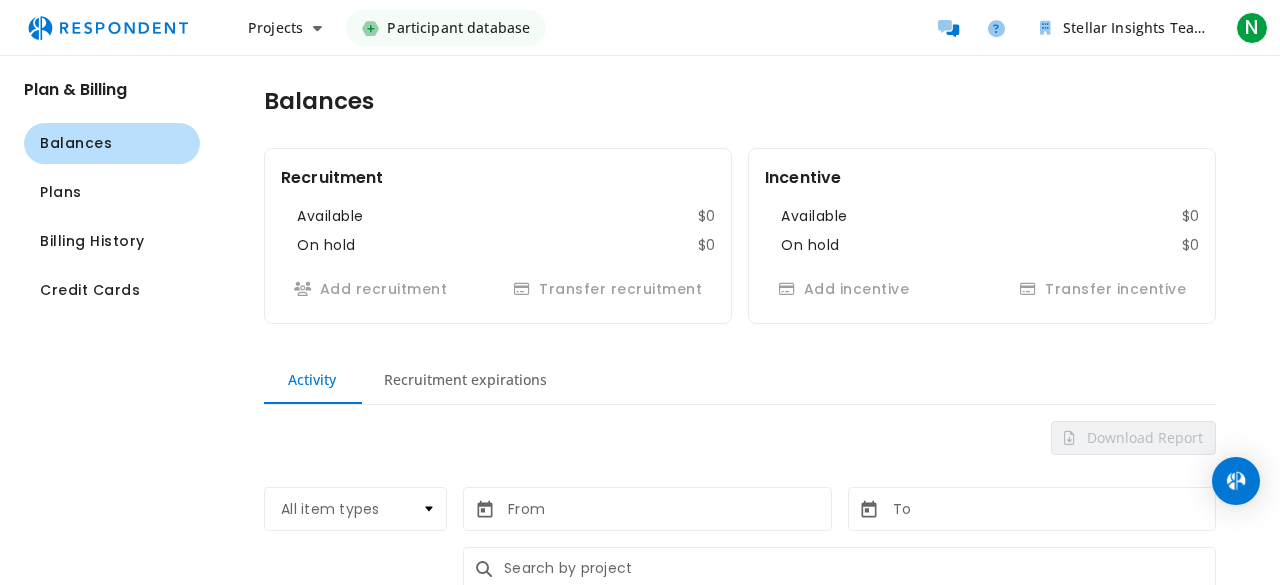 scroll, scrollTop: 202, scrollLeft: 0, axis: vertical 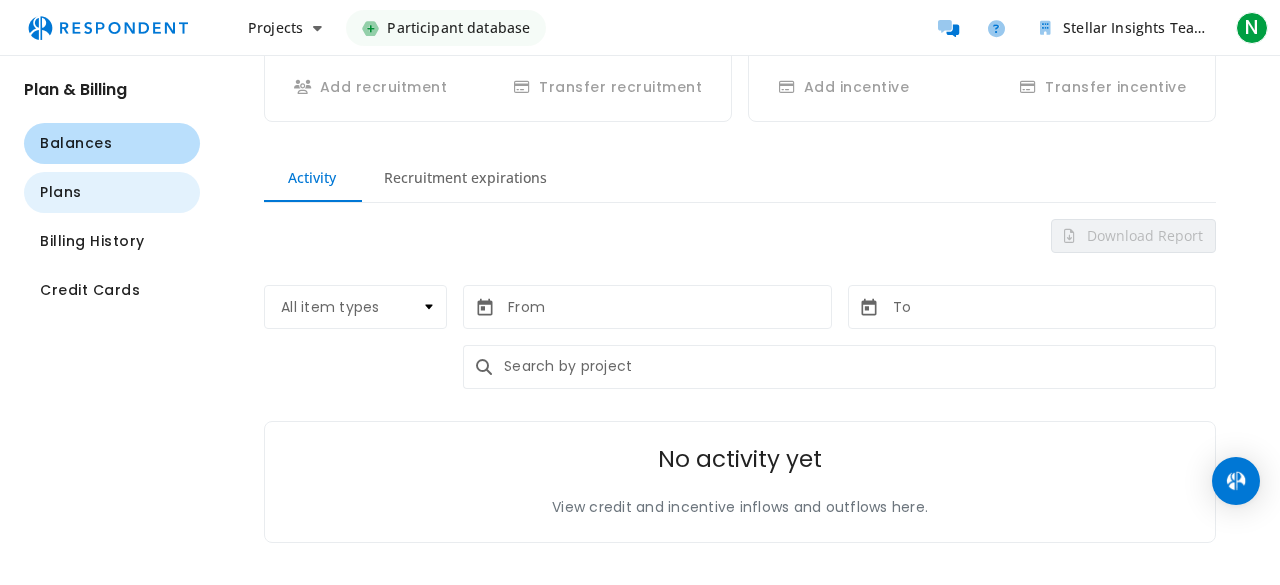 click on "Plans" at bounding box center (112, 192) 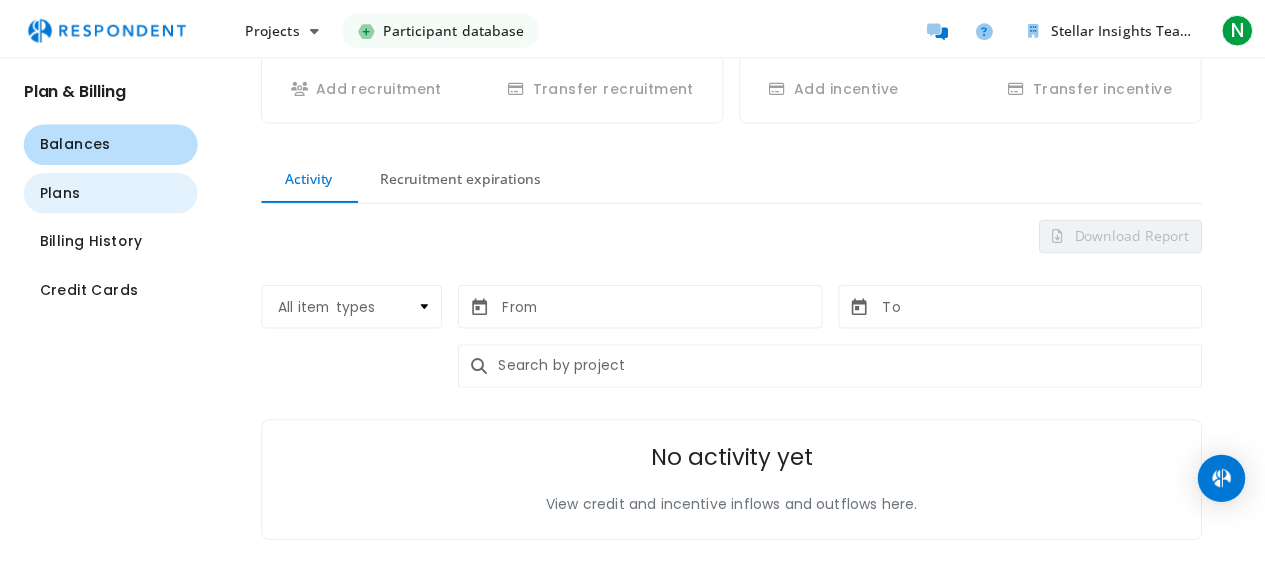 scroll, scrollTop: 0, scrollLeft: 0, axis: both 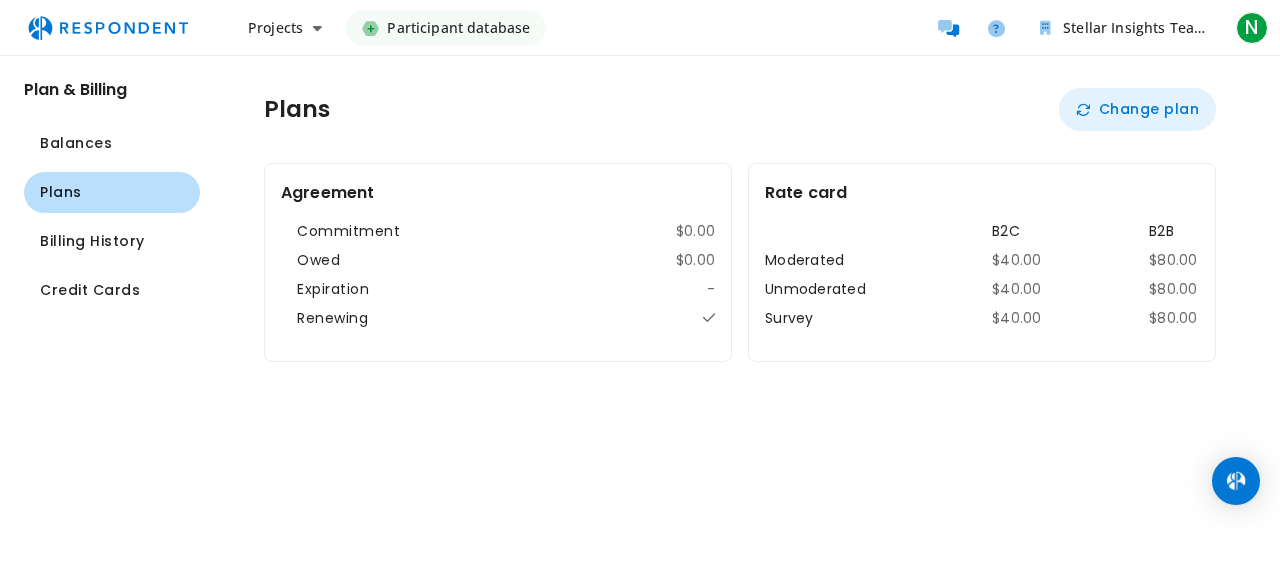 click on "Change plan" at bounding box center [1137, 109] 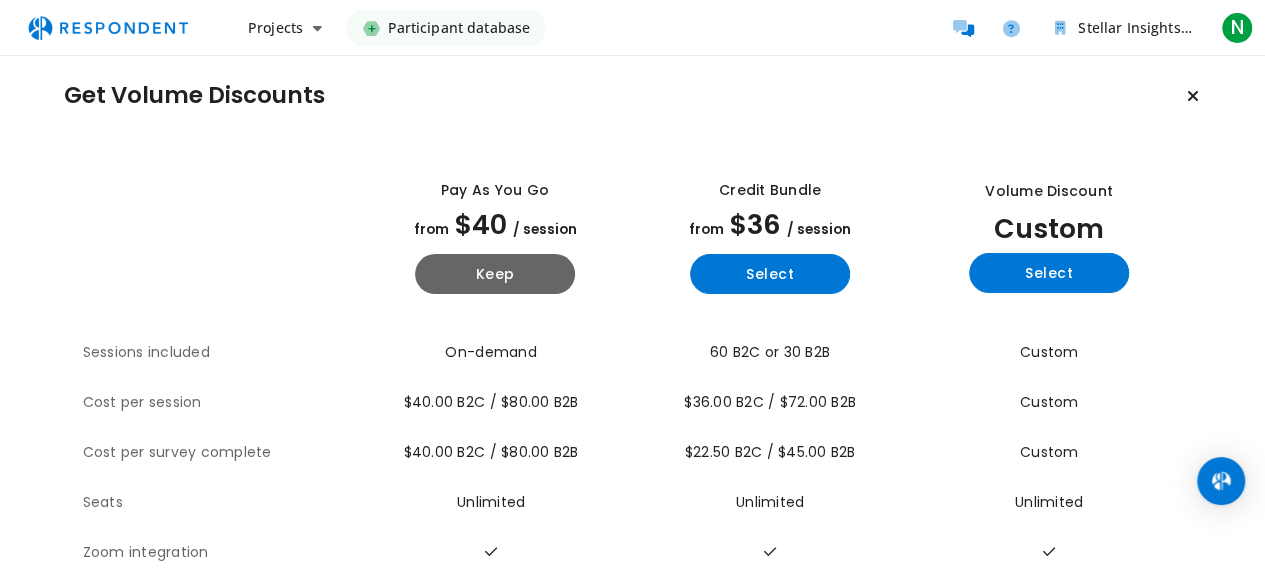 scroll, scrollTop: 0, scrollLeft: 0, axis: both 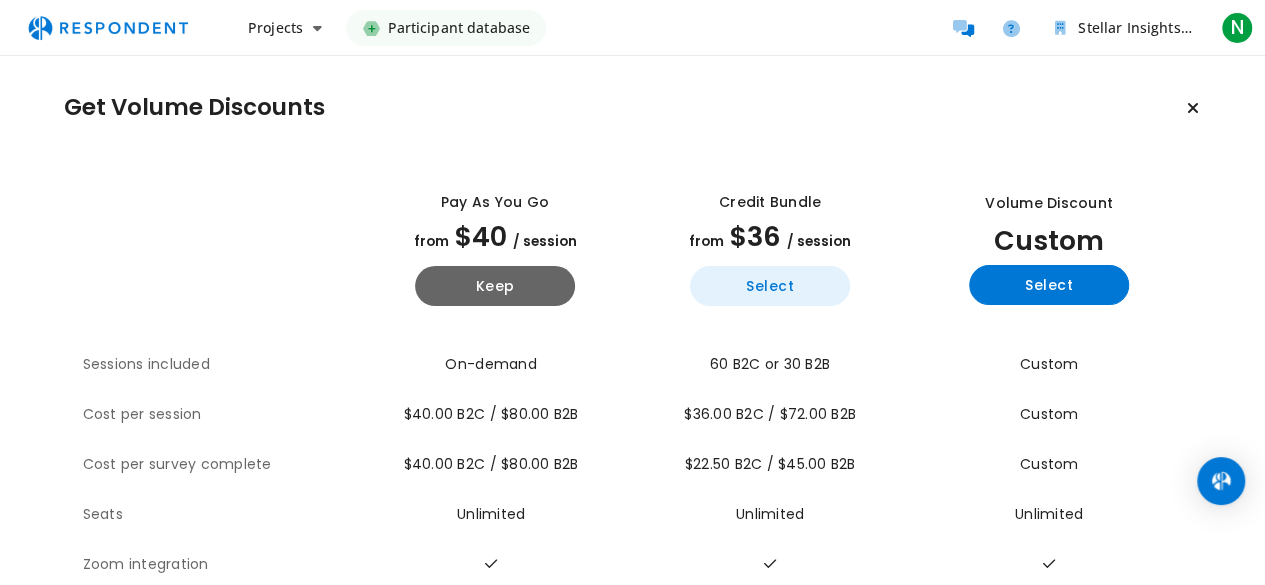 click on "Select" at bounding box center (770, 286) 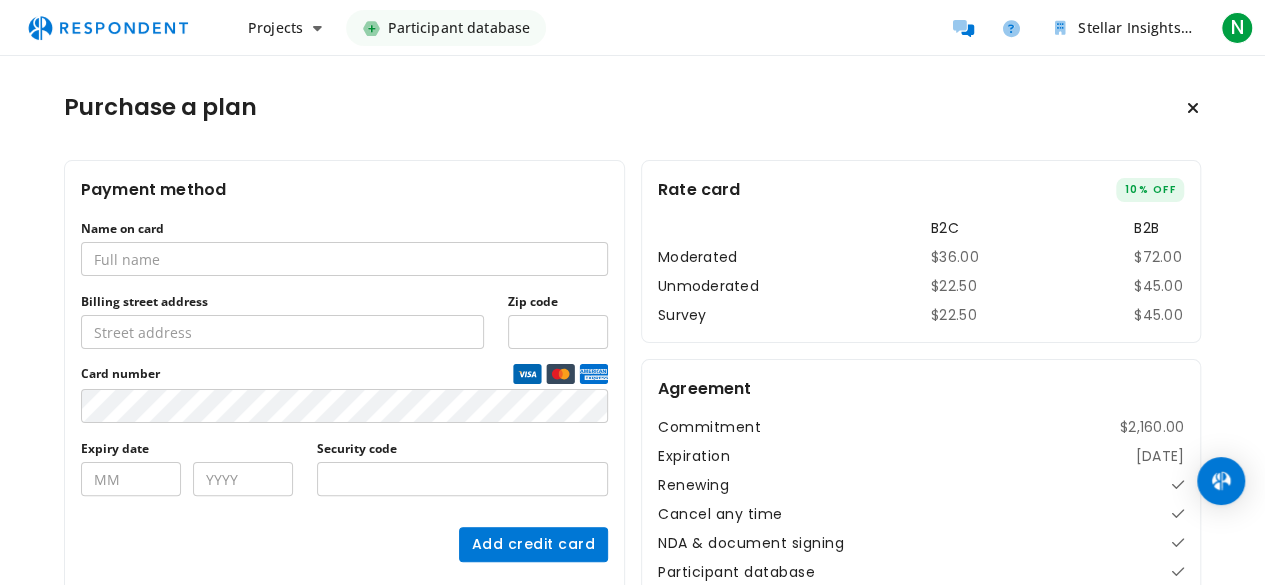 scroll, scrollTop: 97, scrollLeft: 0, axis: vertical 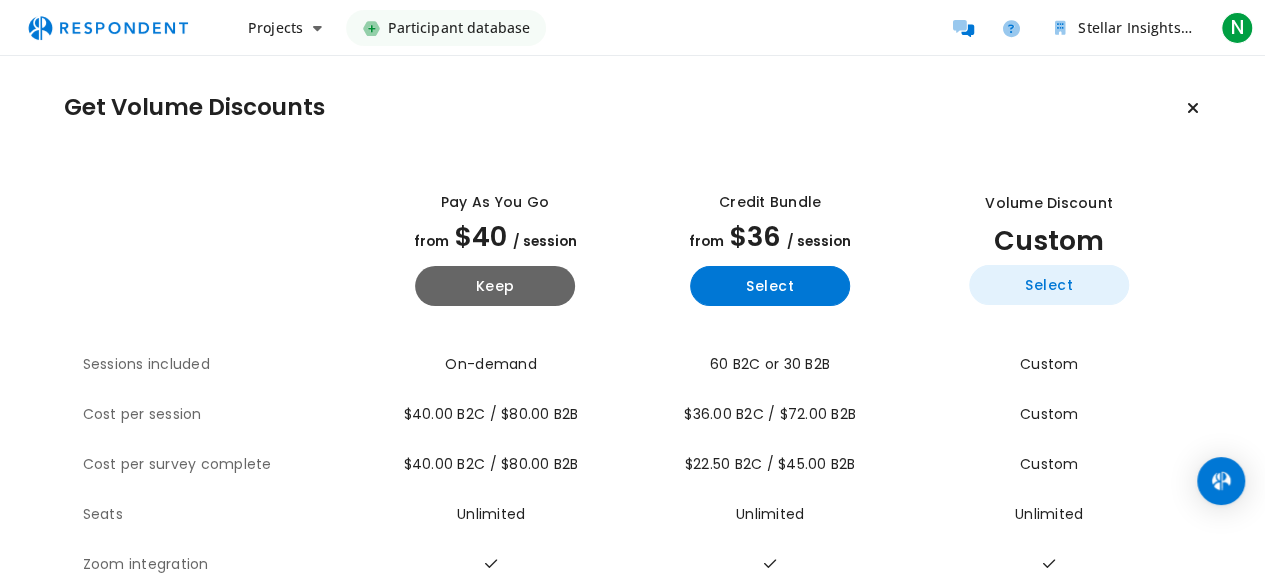 click on "Select" at bounding box center [1049, 285] 